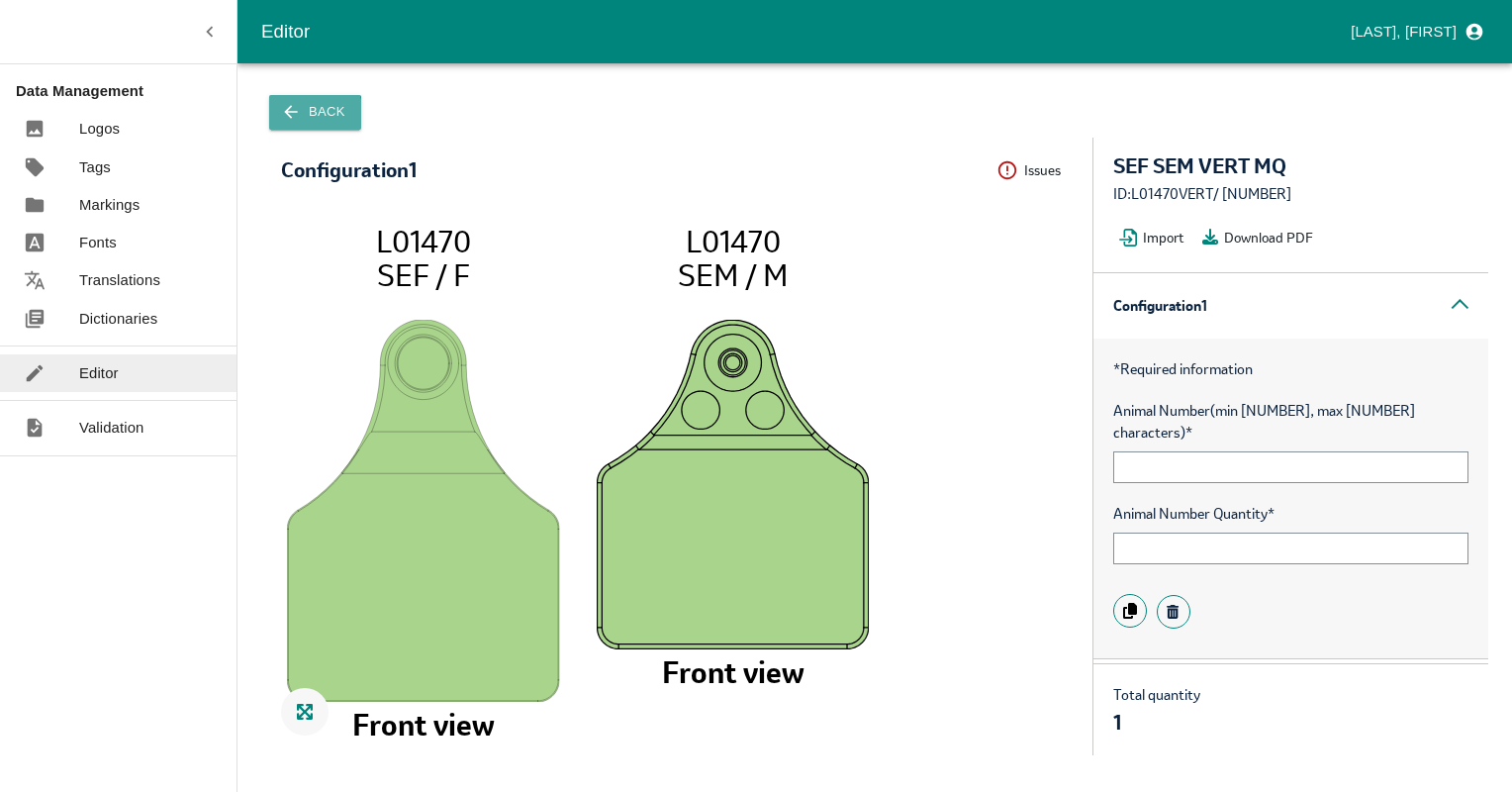 scroll, scrollTop: 0, scrollLeft: 0, axis: both 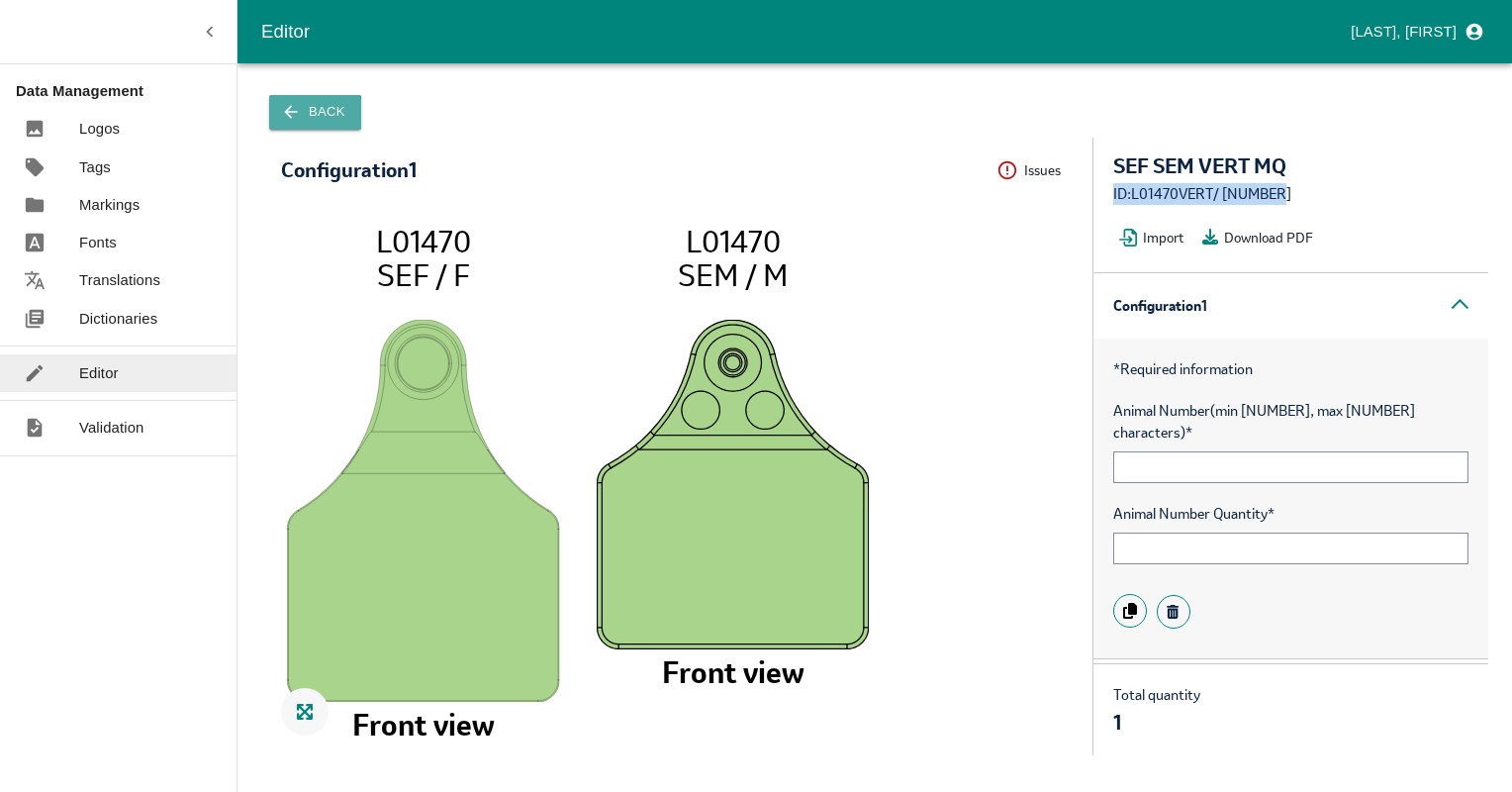 click on "Back" at bounding box center (315, 112) 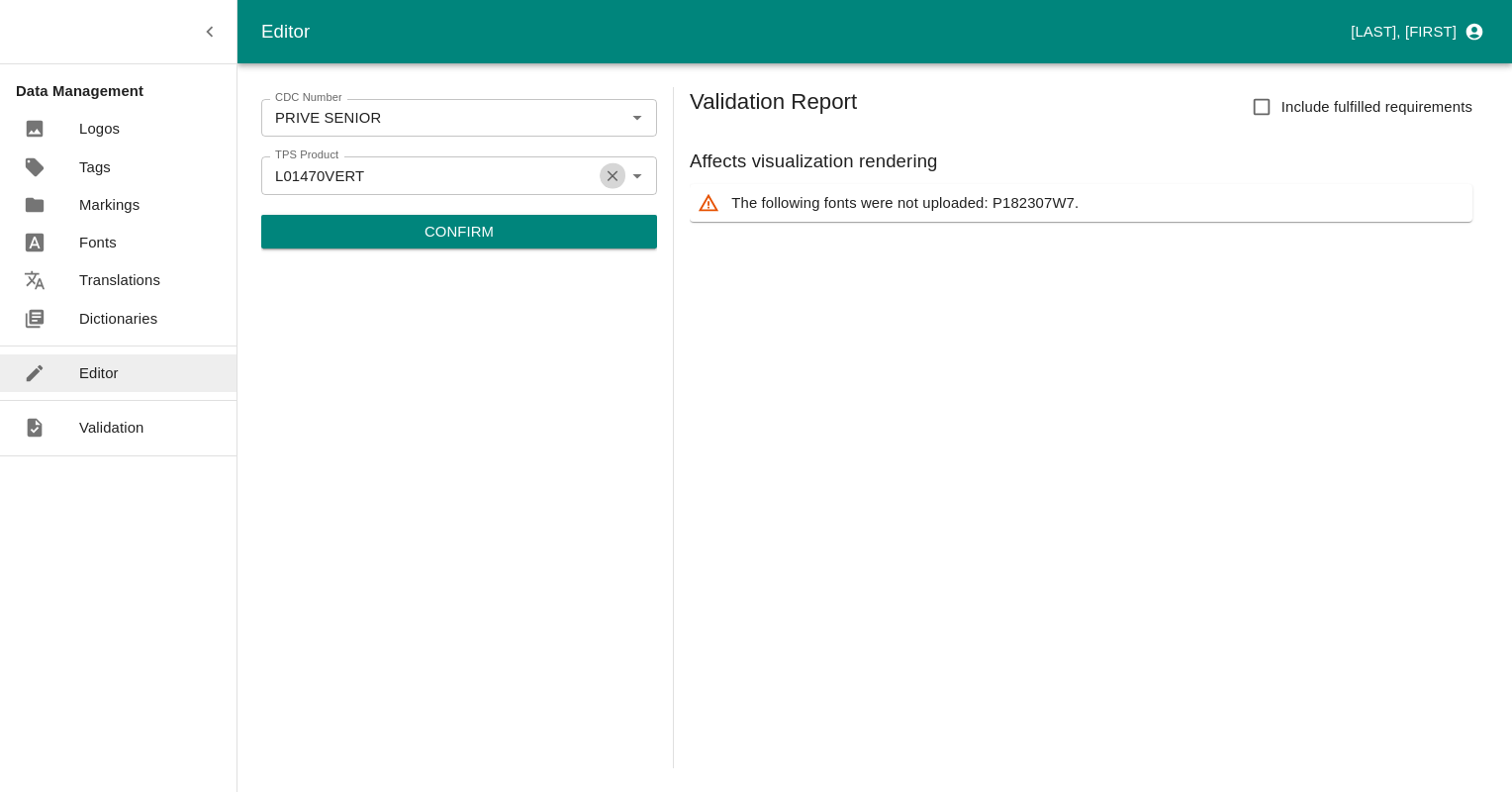 click 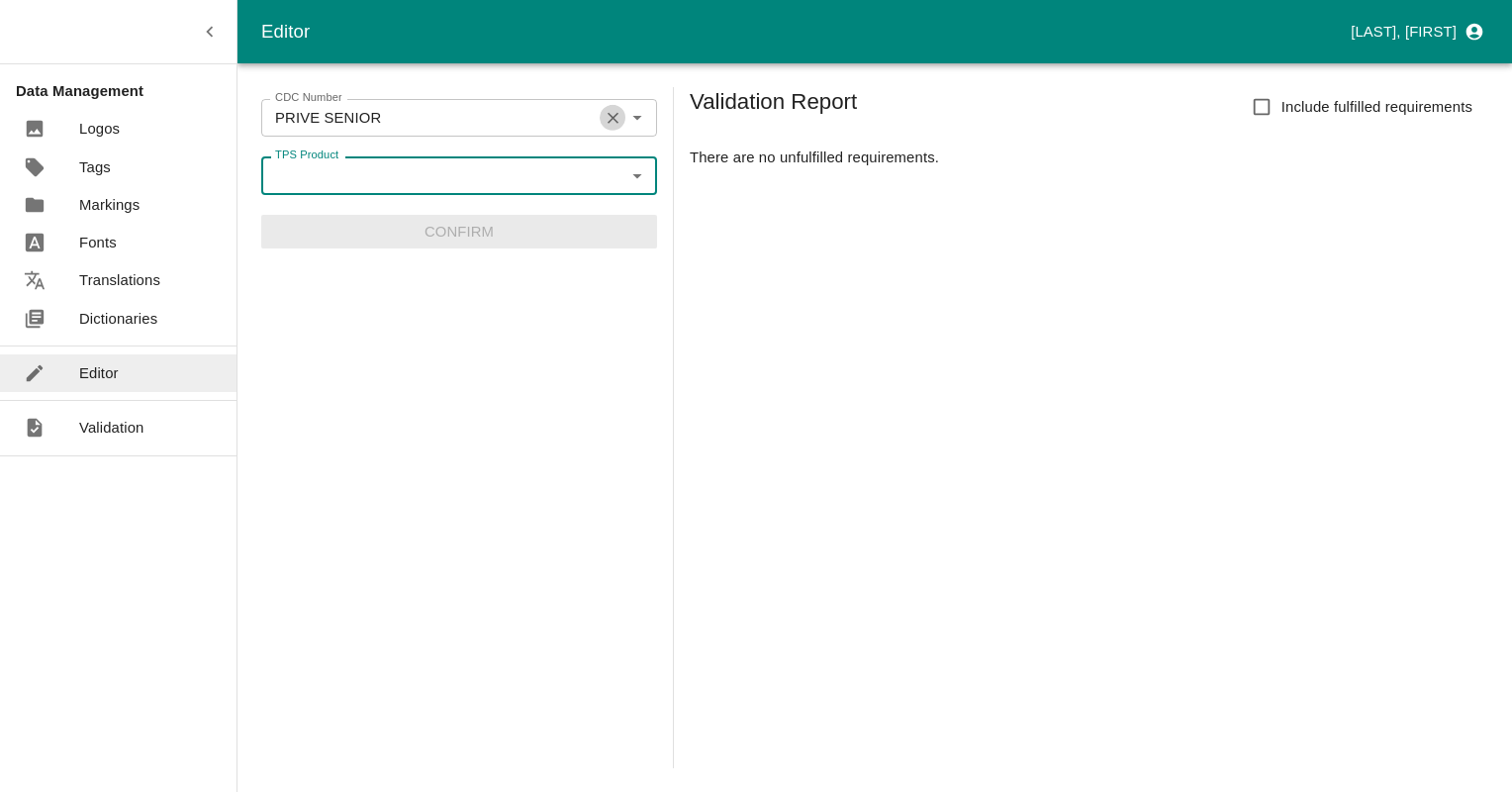 click 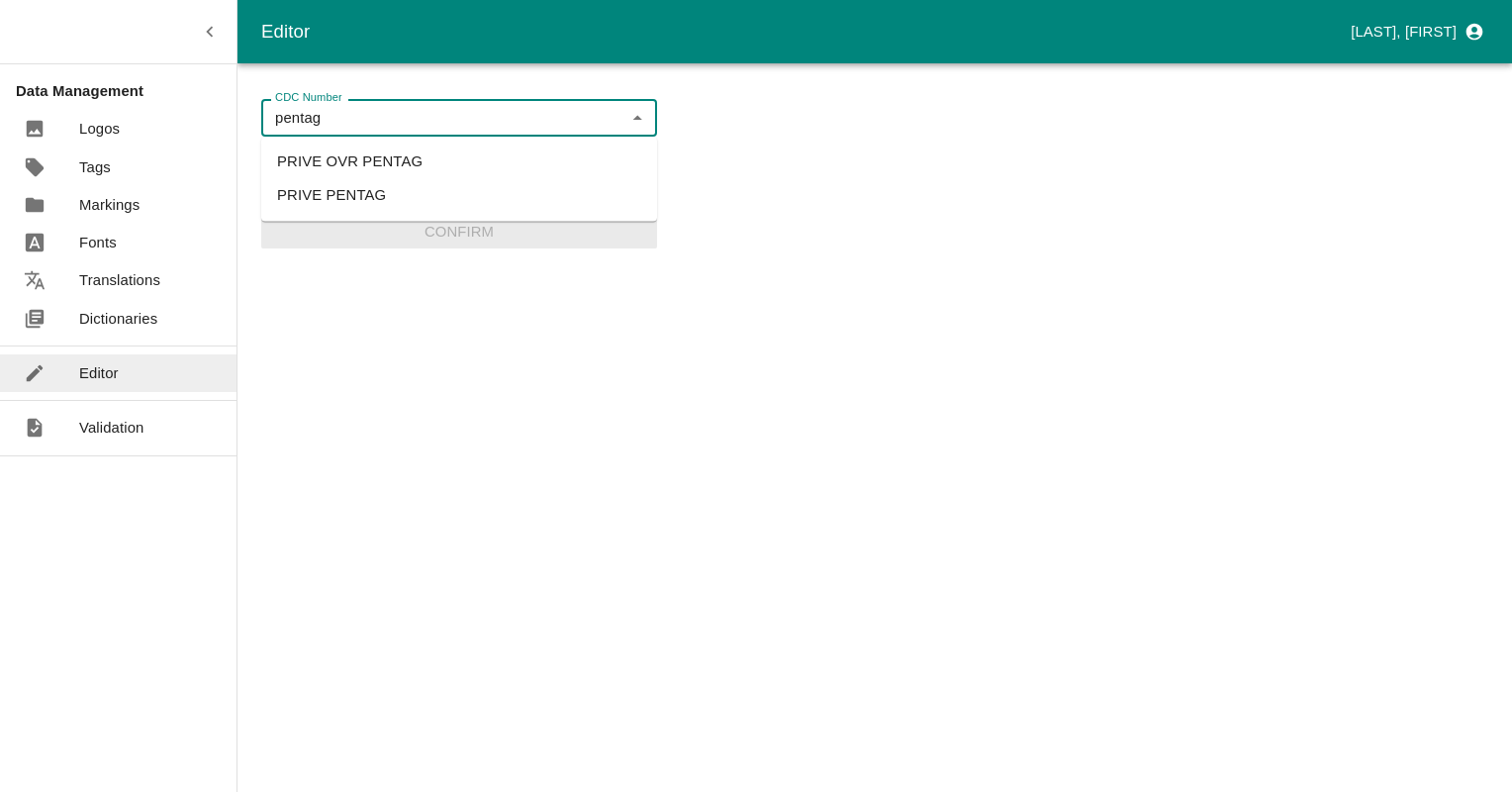 click on "PRIVE PENTAG" at bounding box center [459, 196] 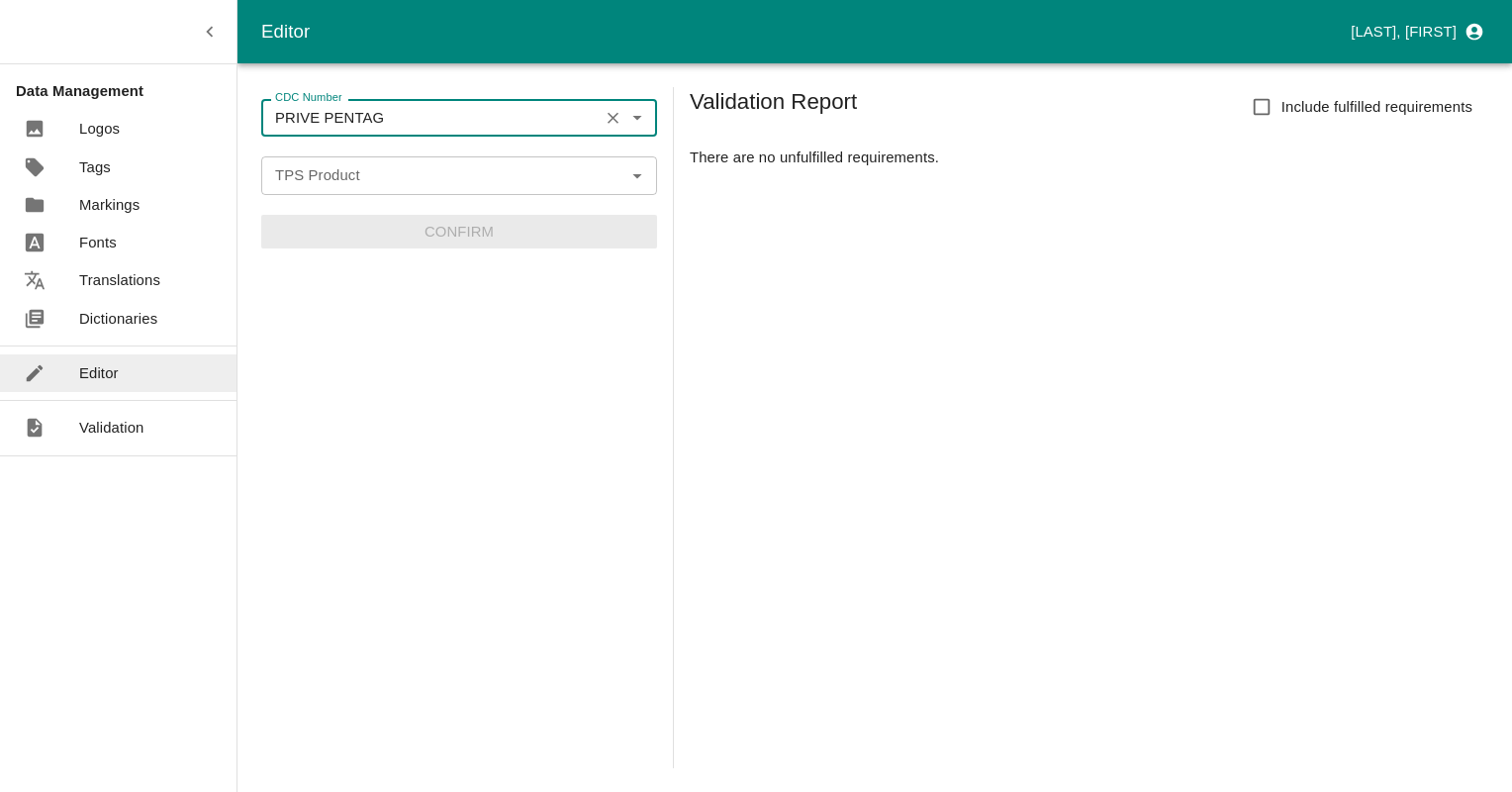 type on "PRIVE PENTAG" 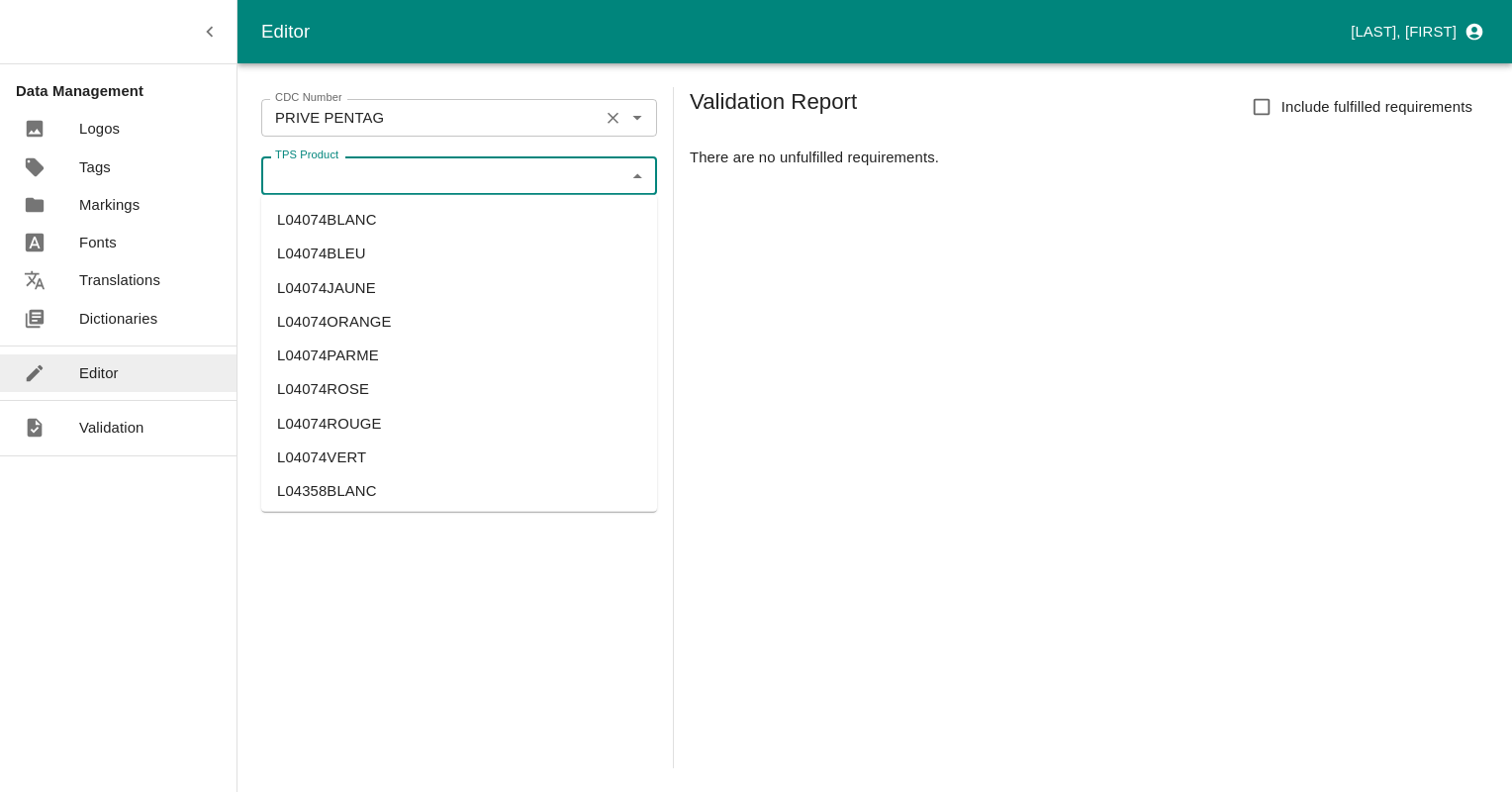 paste on "L15028" 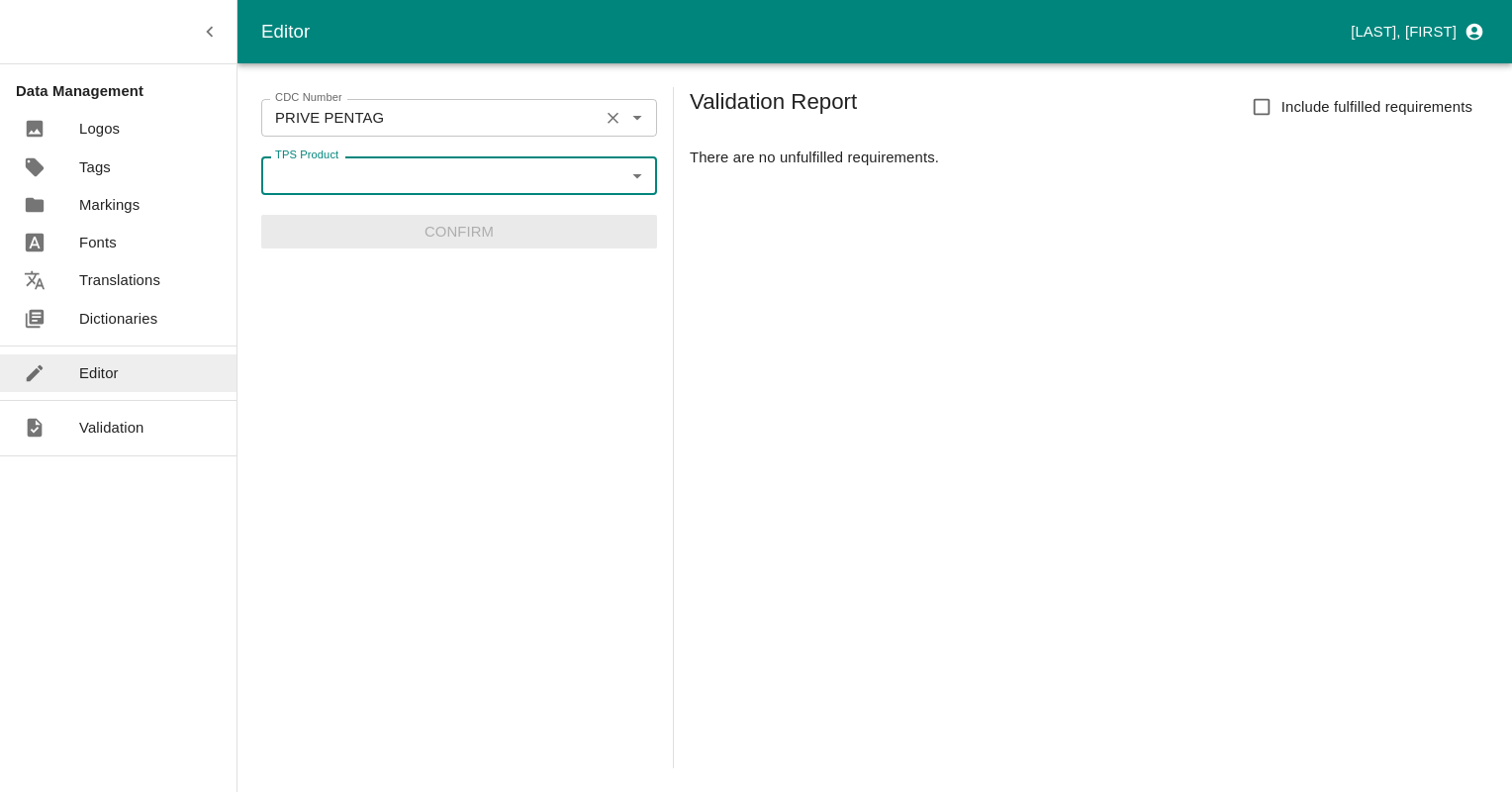 paste on "L15028" 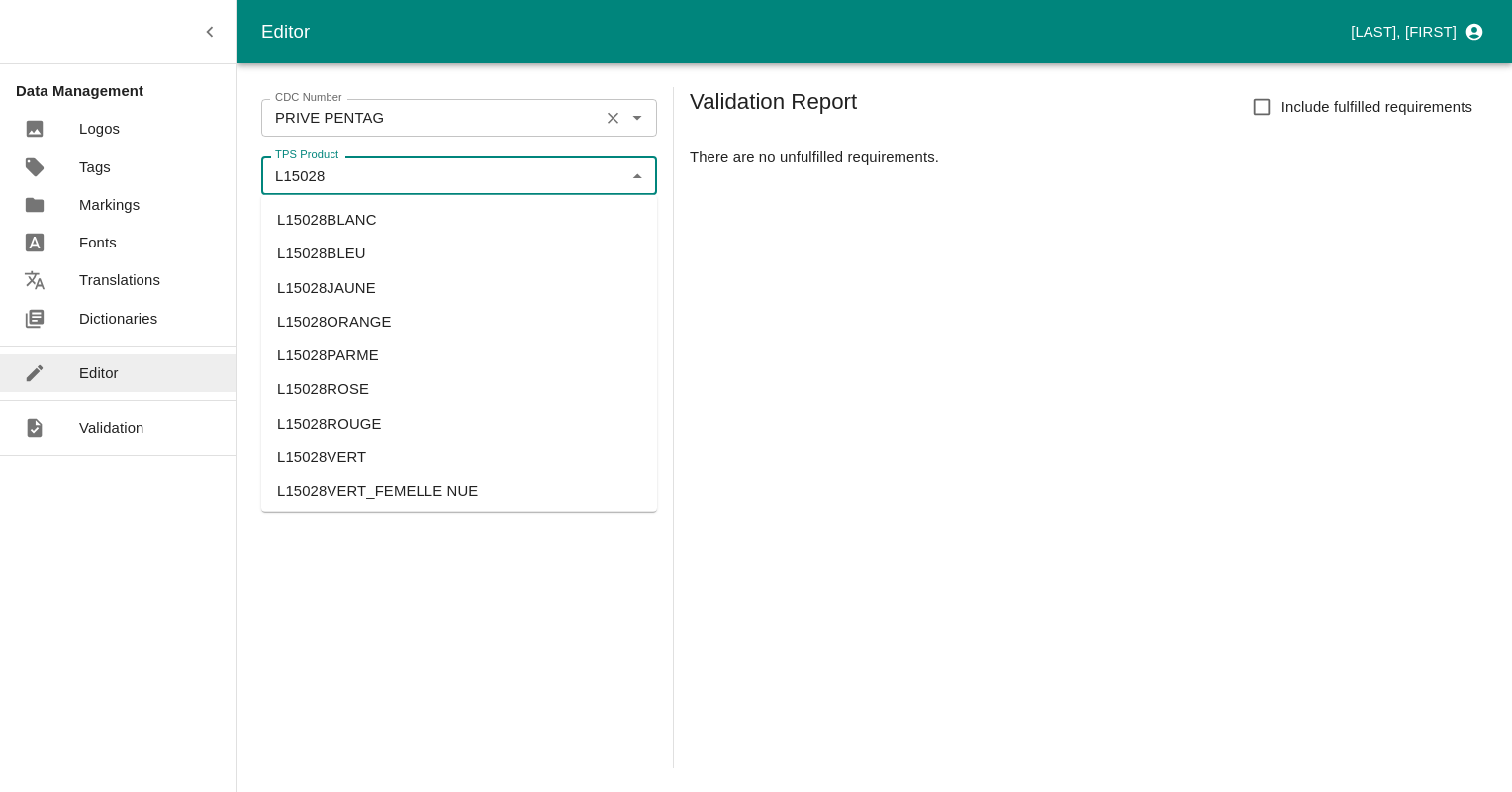 click on "L15028BLANC" at bounding box center (459, 220) 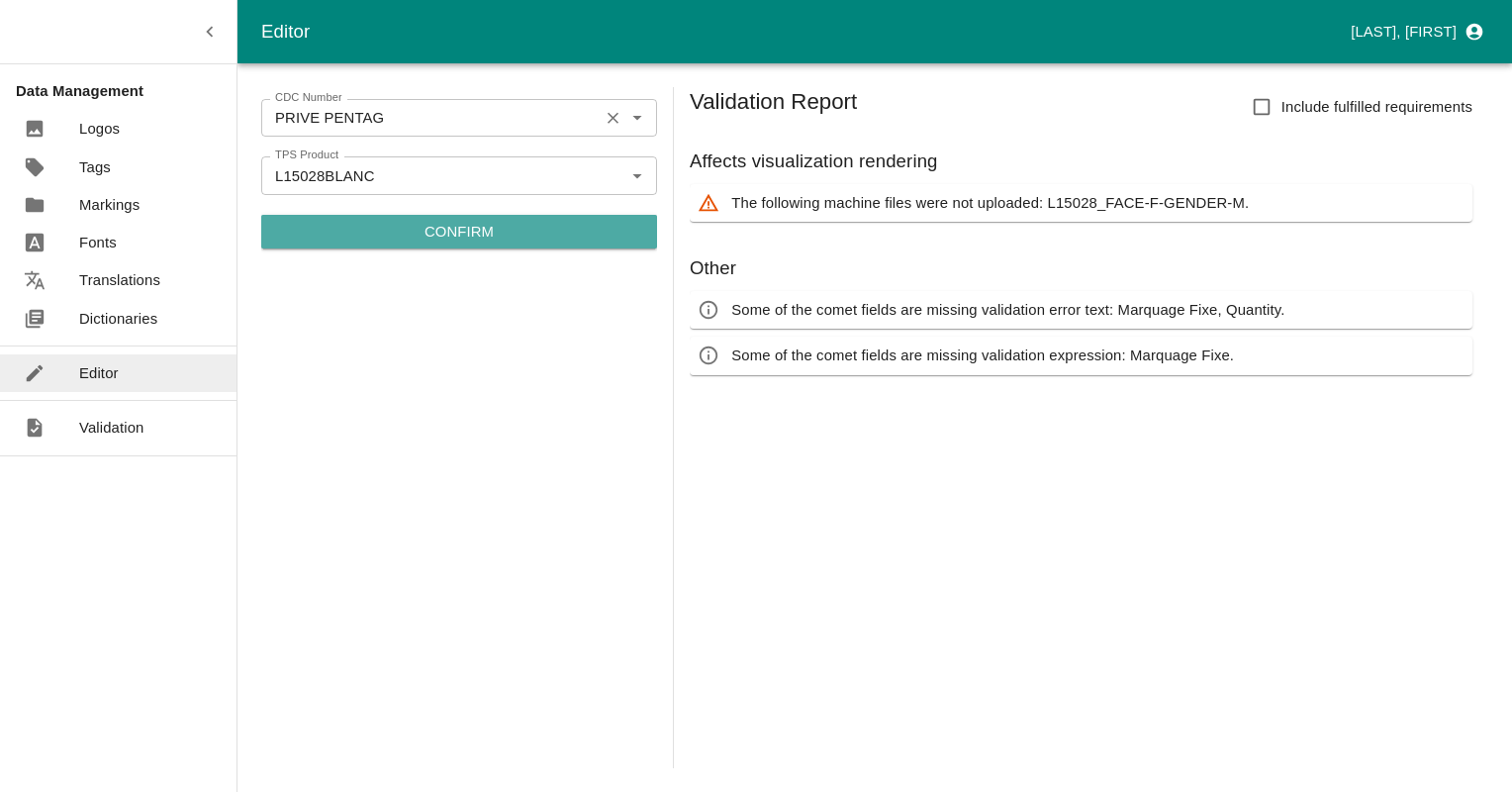click on "Confirm" at bounding box center (459, 232) 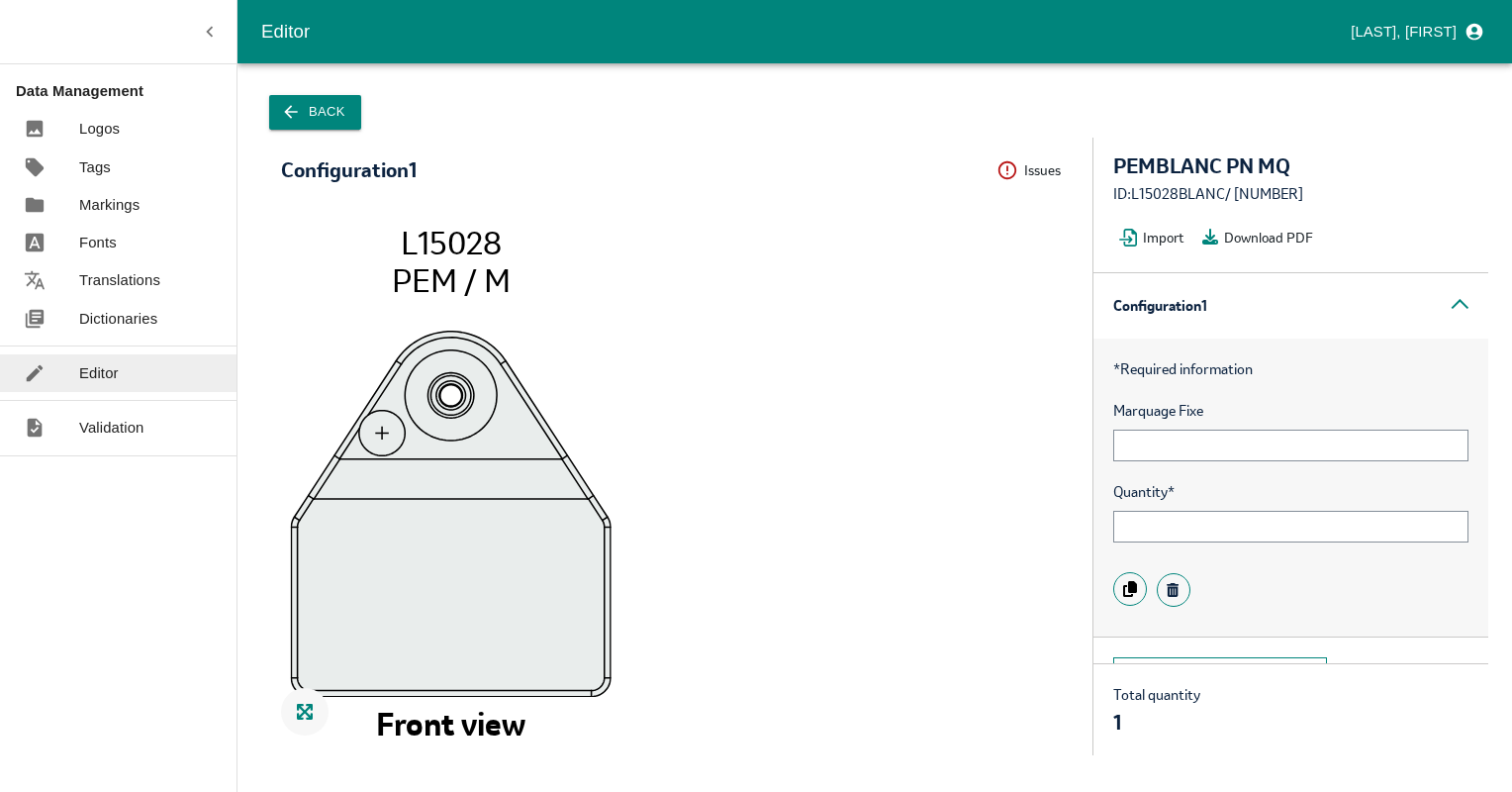 click on "ID:  L15028BLANC  / [NUMBER]" at bounding box center [1290, 194] 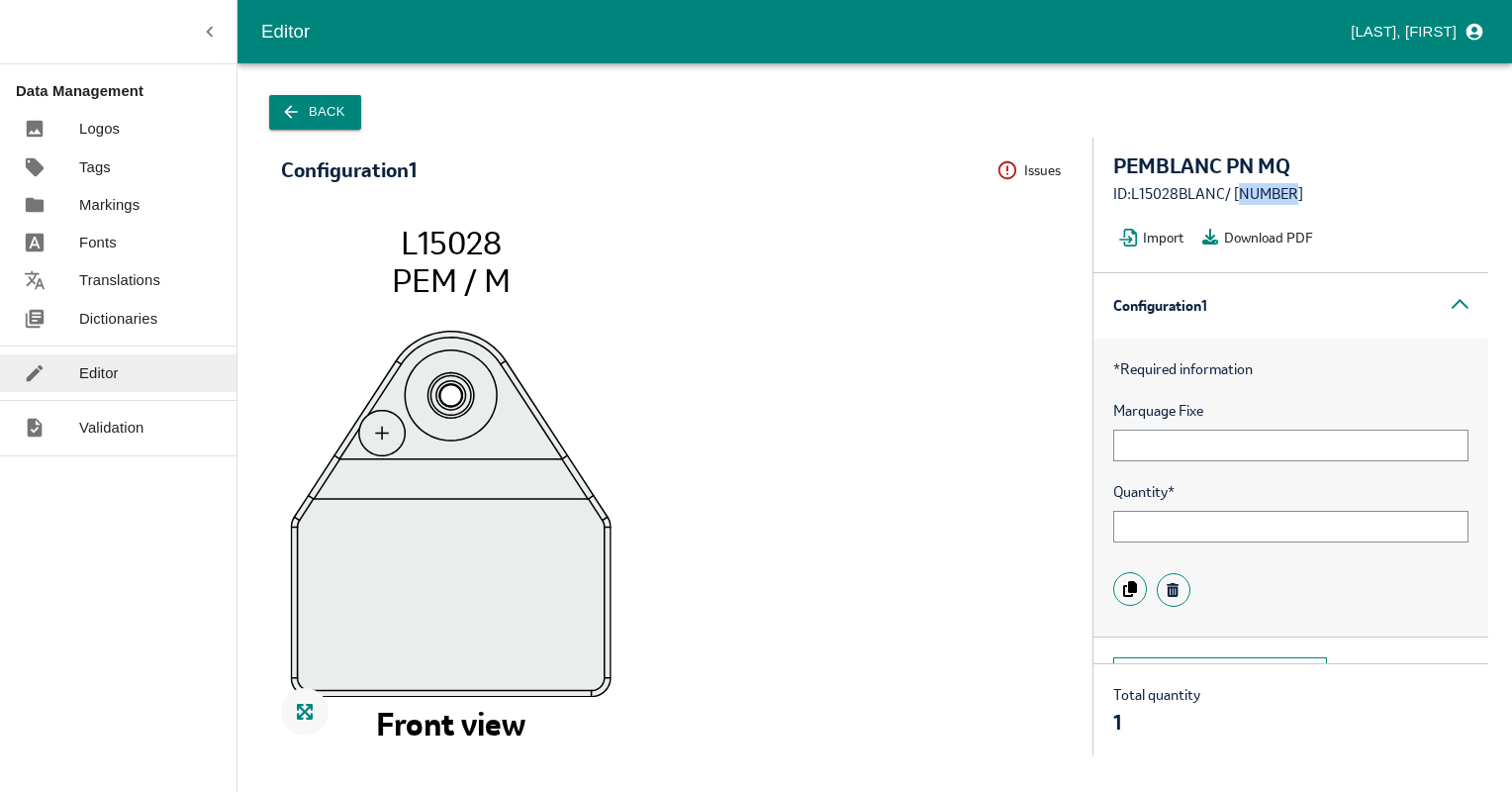 click on "ID:  L15028BLANC  / [NUMBER]" at bounding box center [1290, 194] 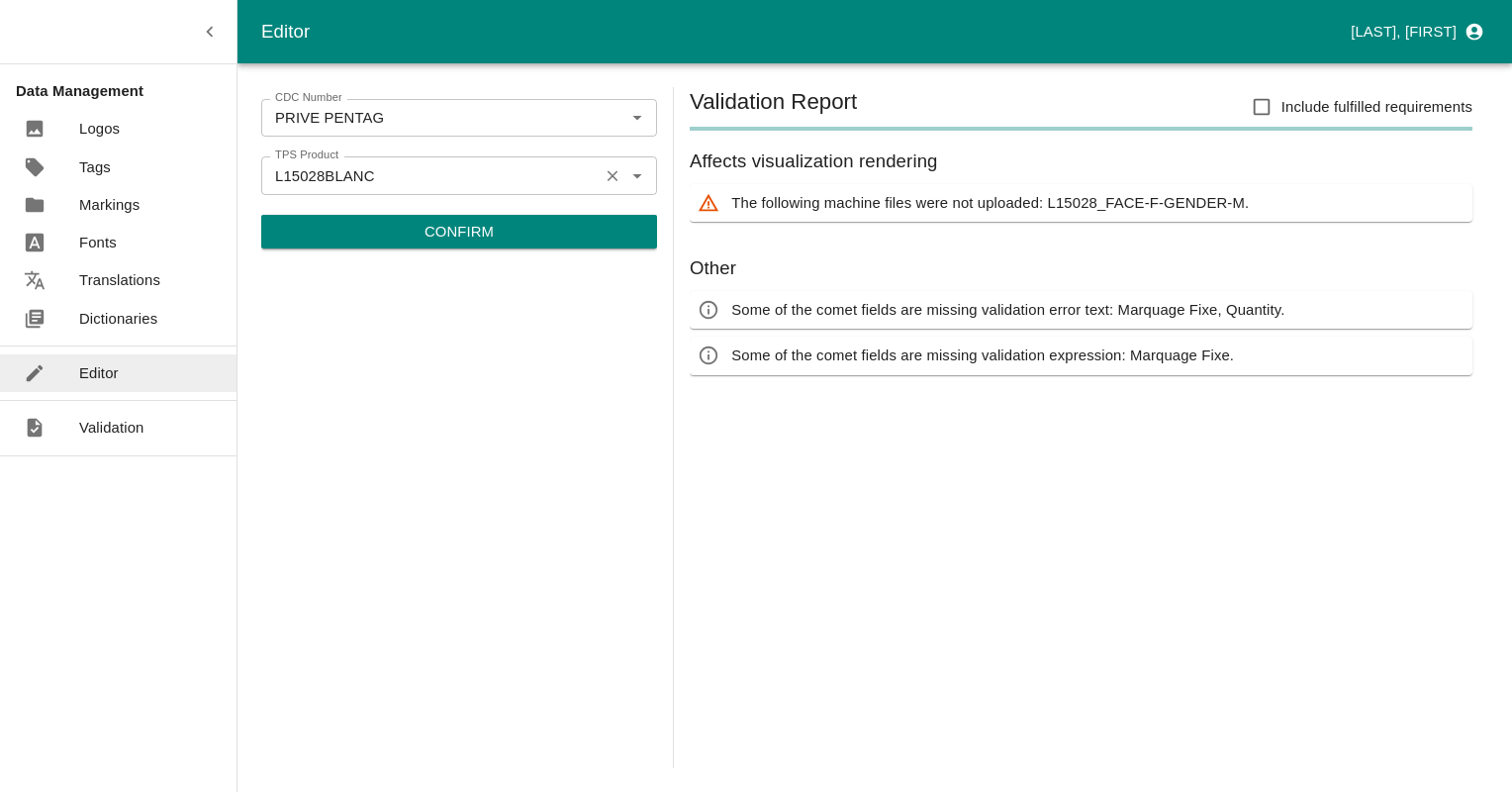 click 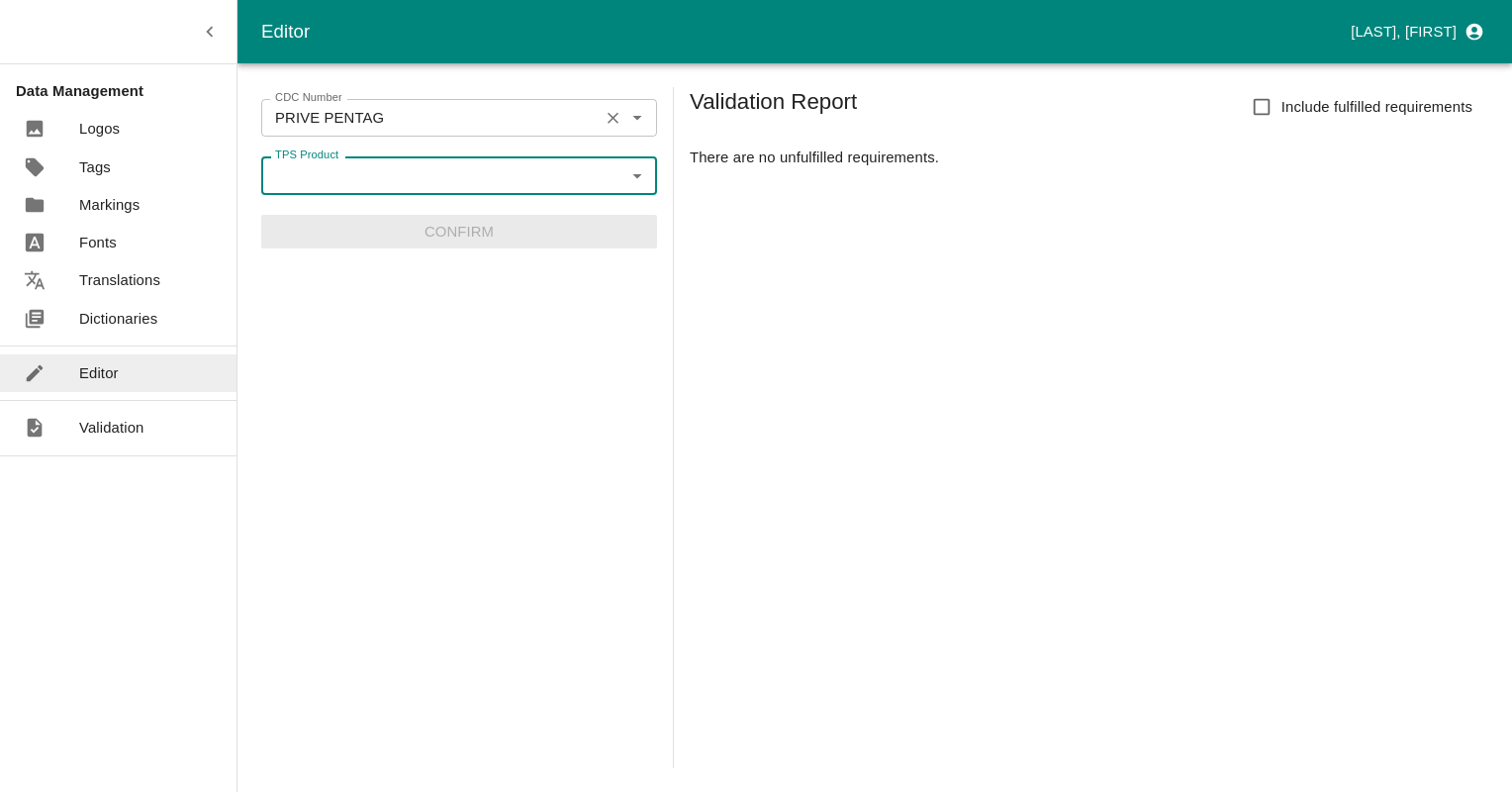 click 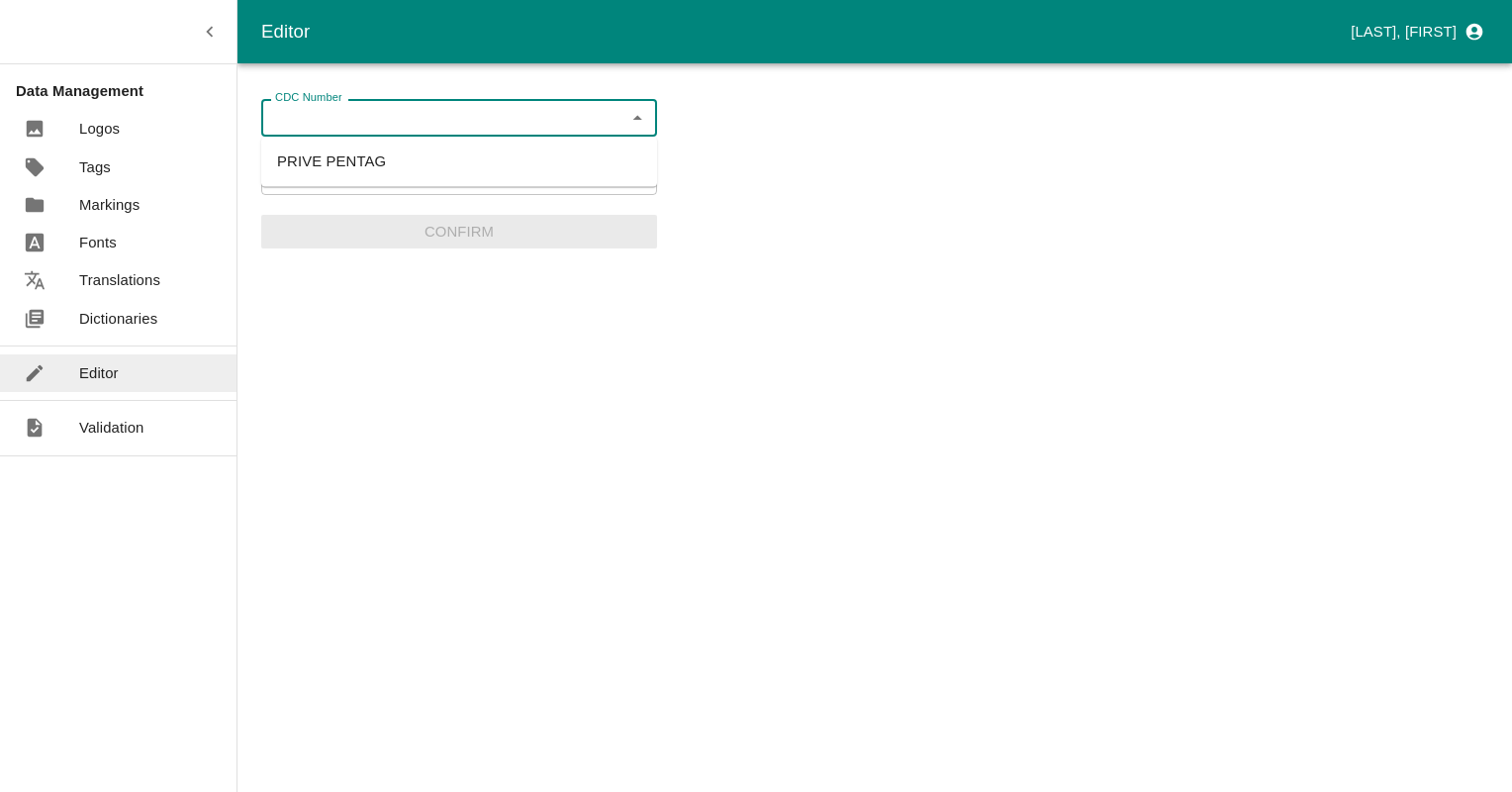click on "CDC Number" at bounding box center (442, 118) 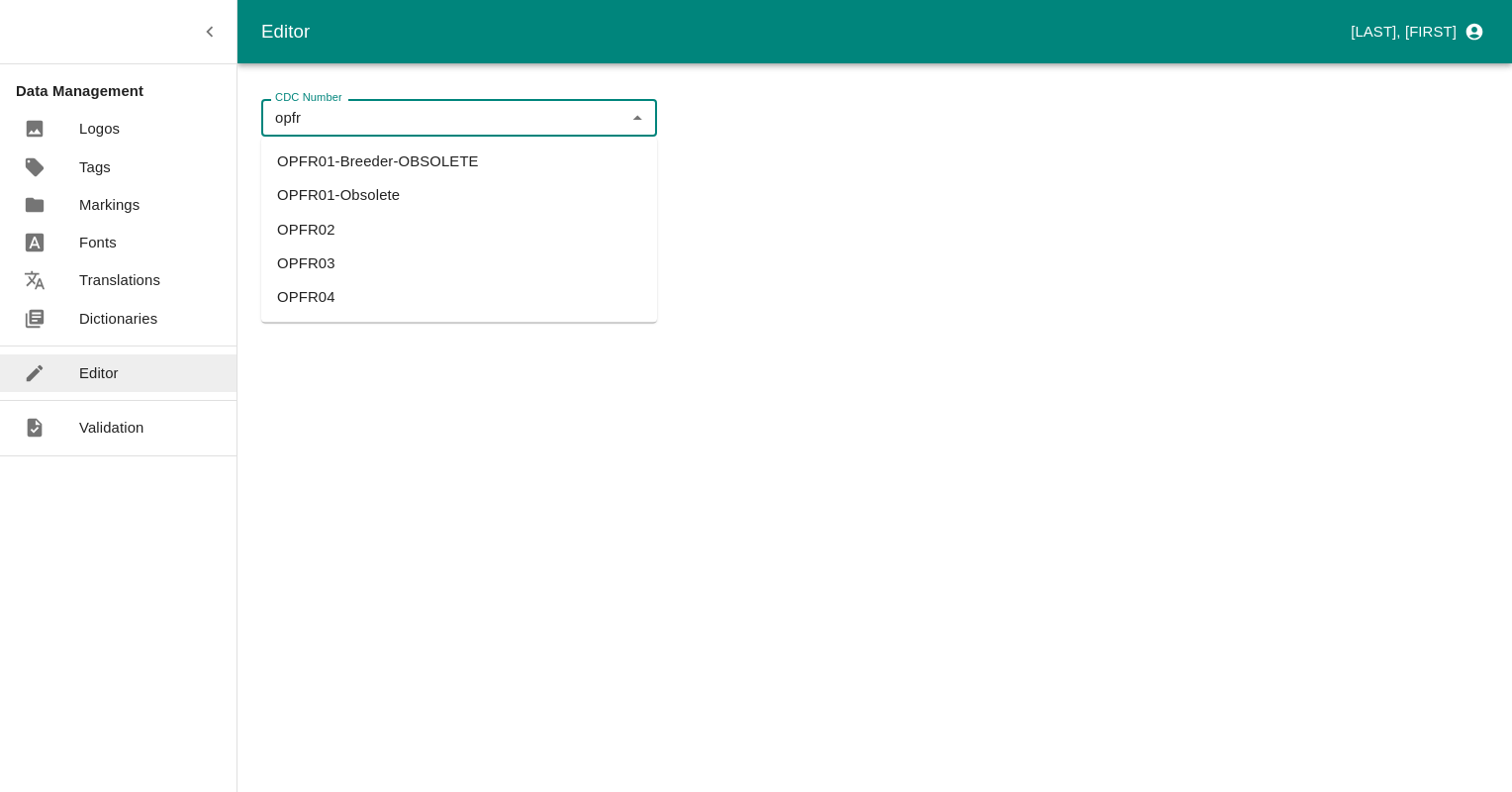 click on "OPFR03" at bounding box center (459, 263) 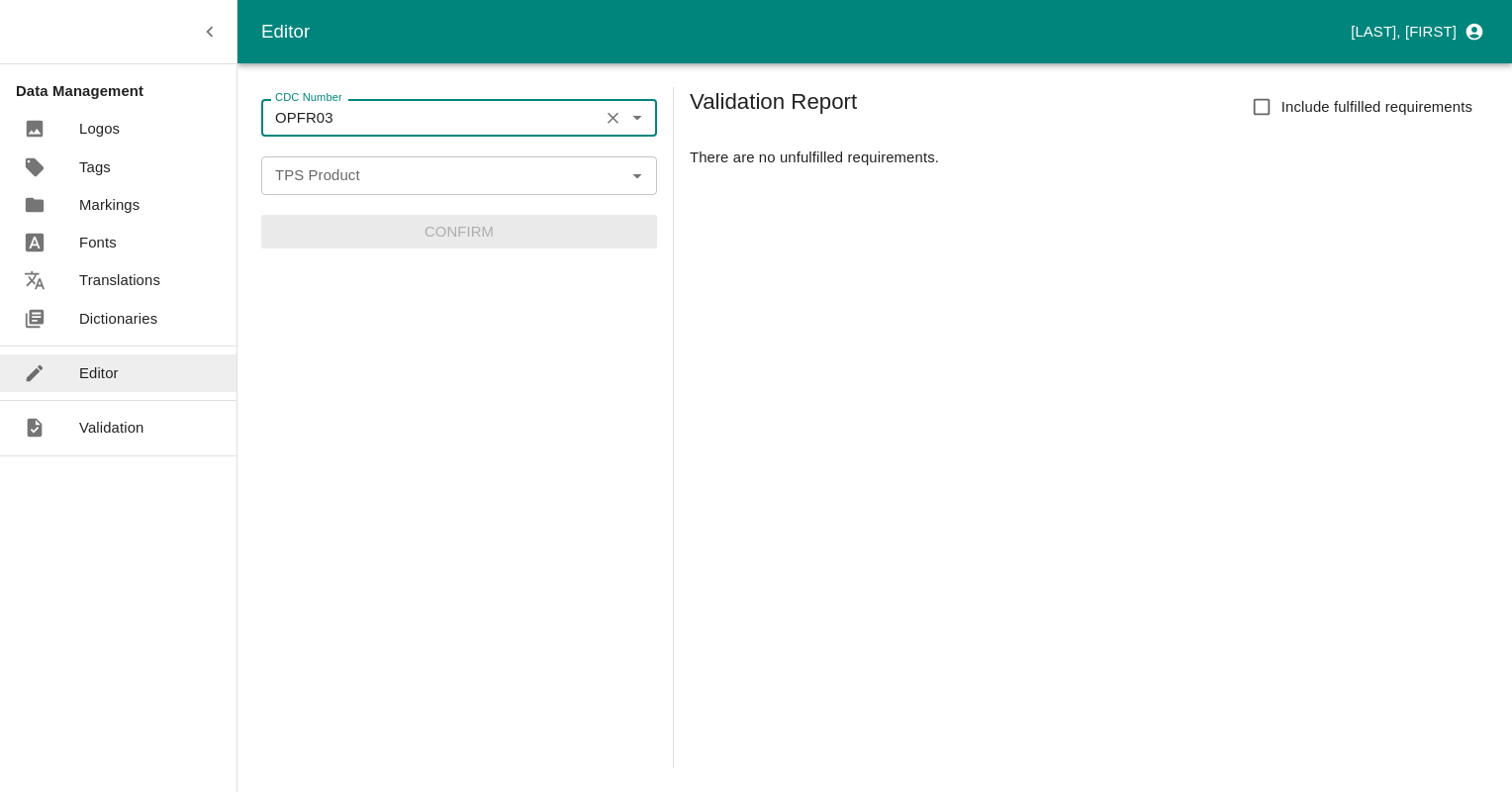 type on "OPFR03" 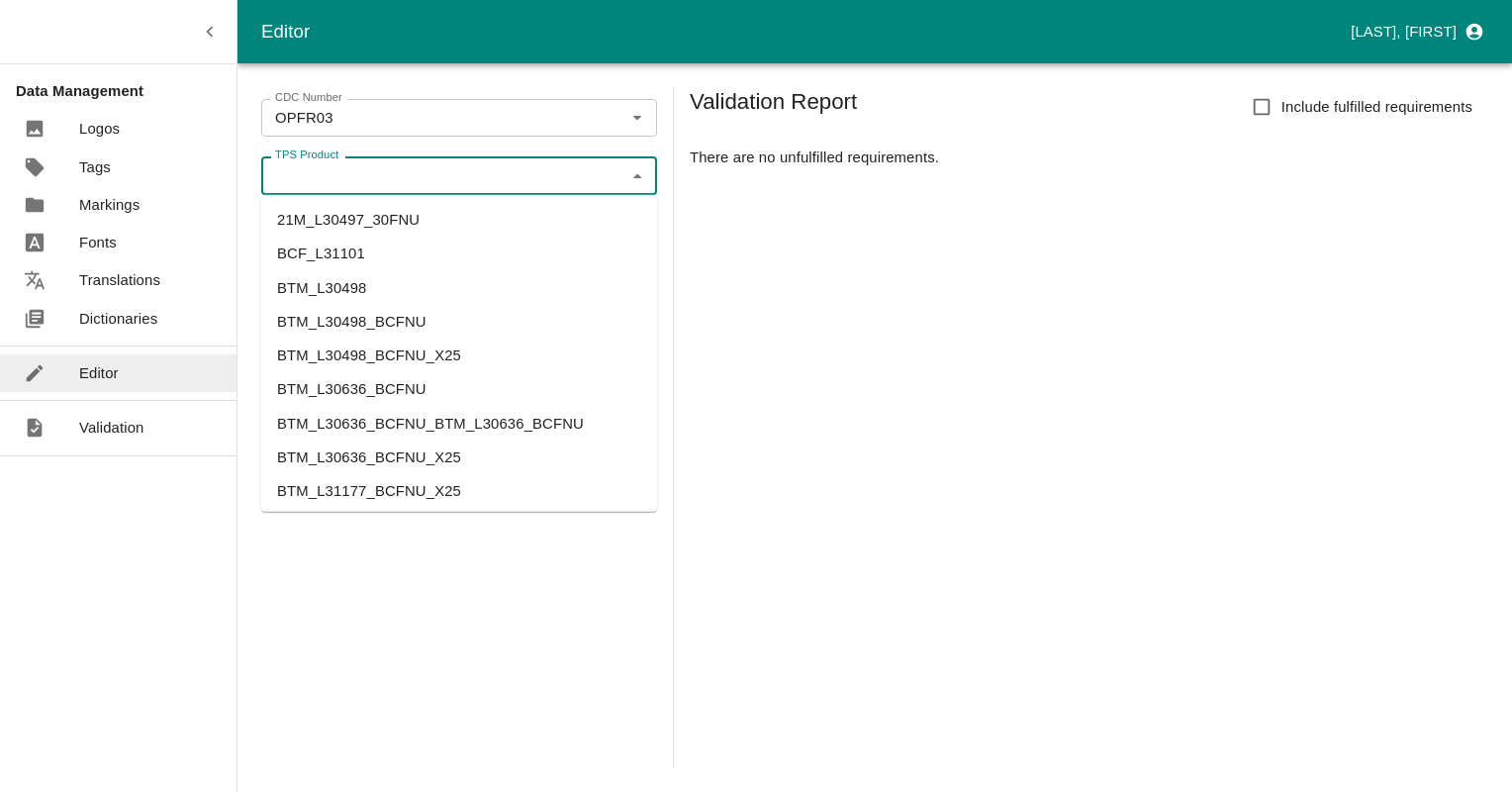 paste on "OPFR03" 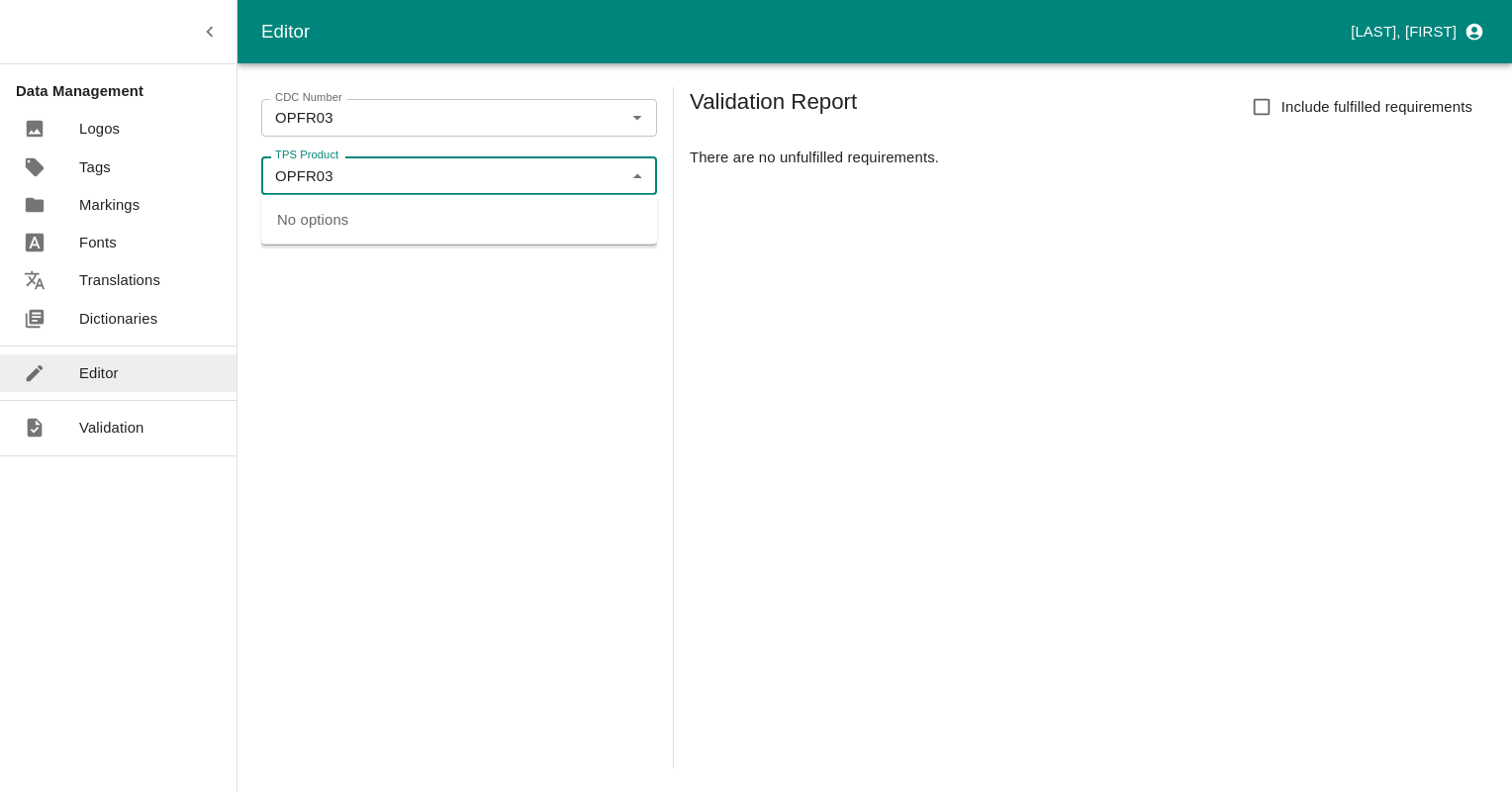 click on "OPFR03" at bounding box center [442, 175] 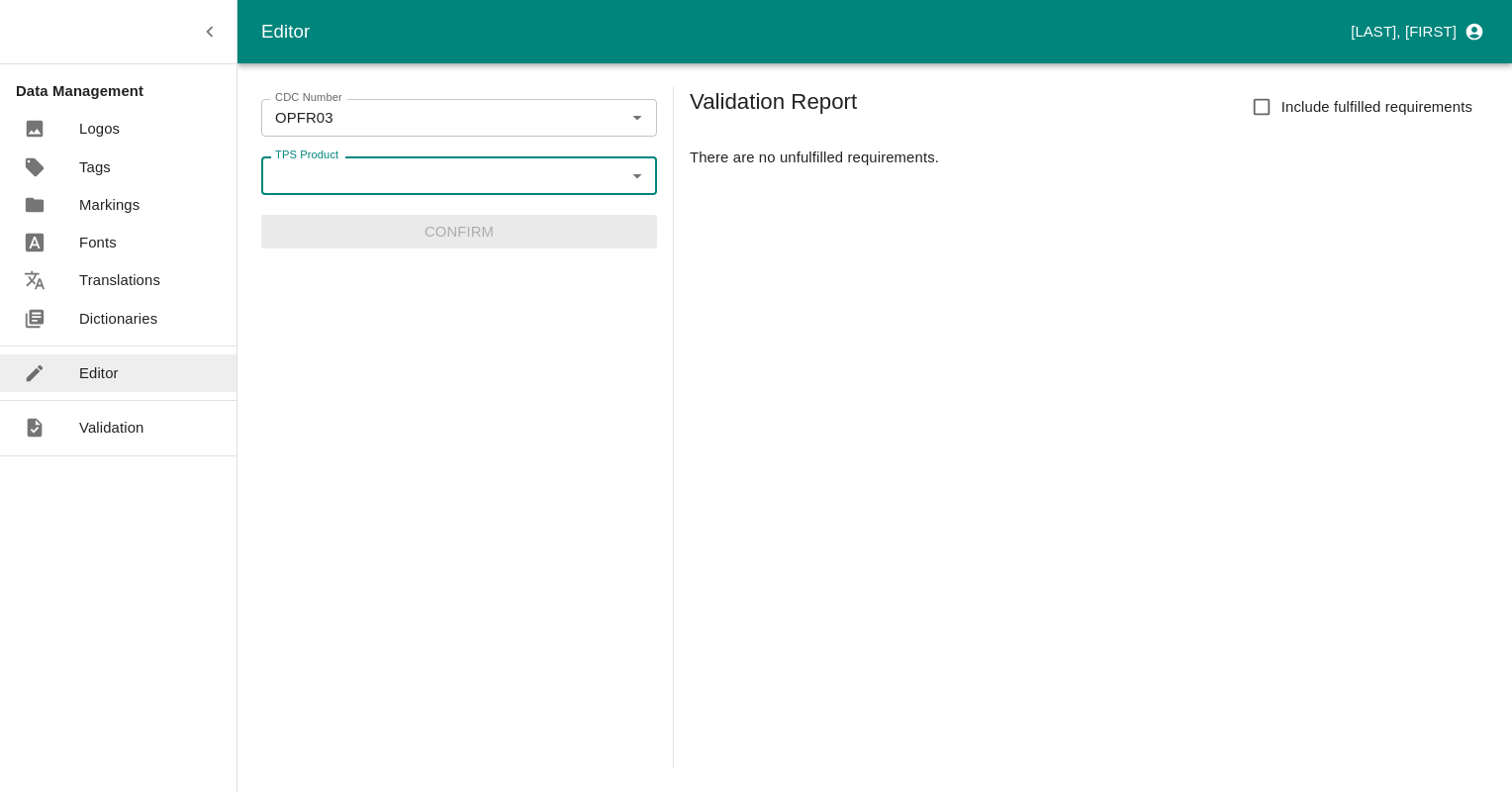 paste on "P3MJA_L33377_P2SJANU" 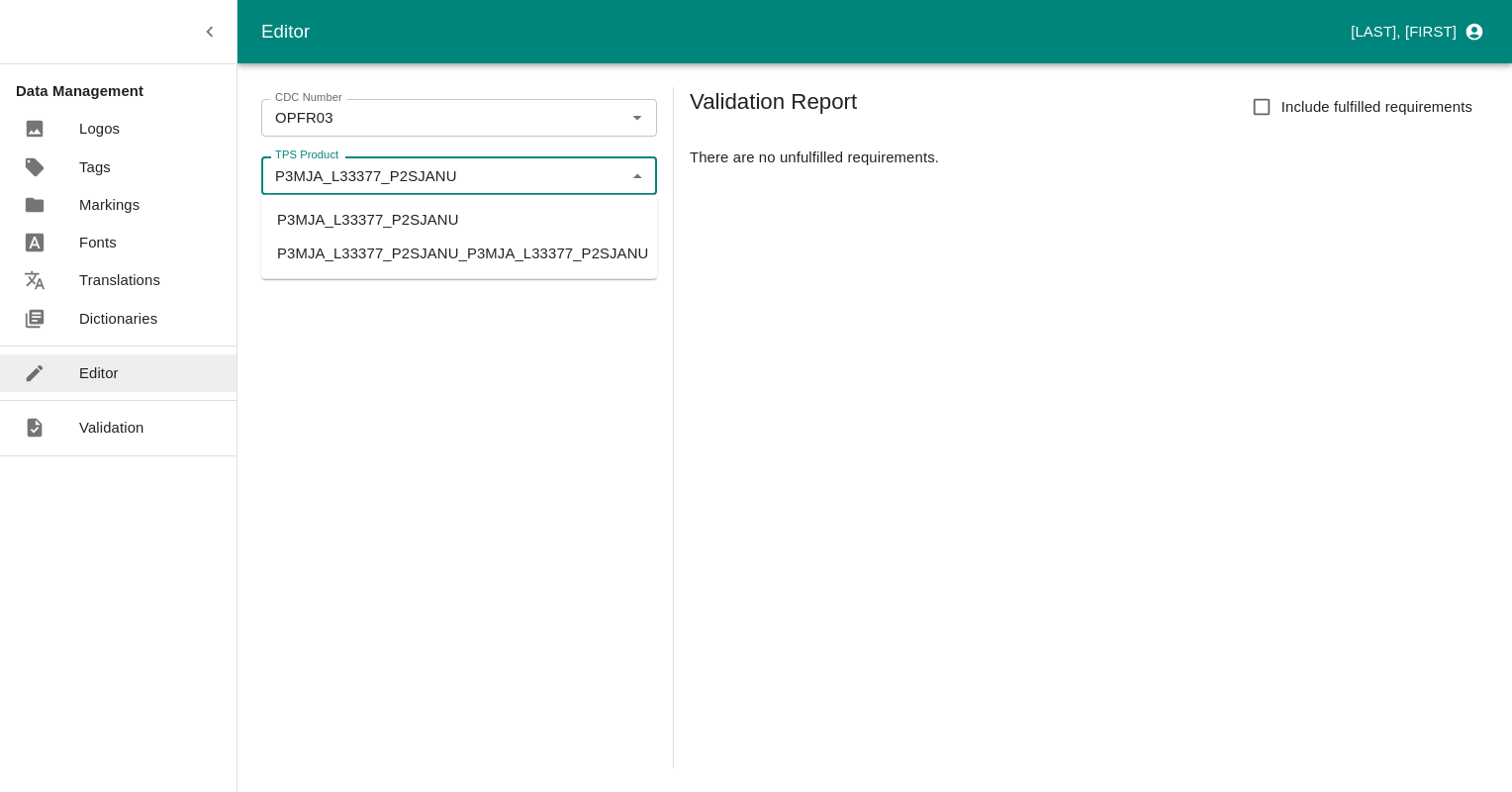 click on "P3MJA_L33377_P2SJANU" at bounding box center [459, 220] 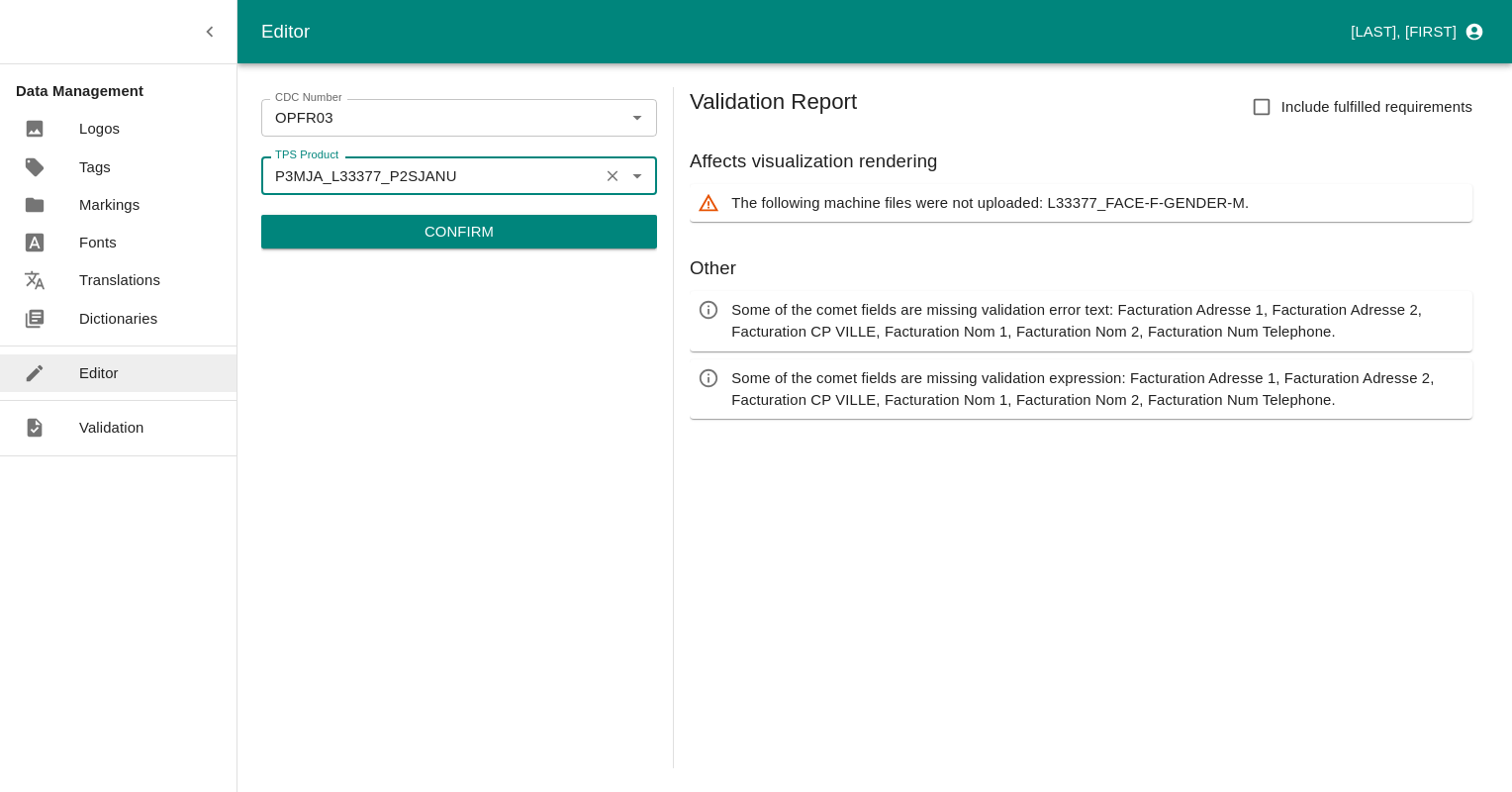 click on "Confirm" at bounding box center (459, 232) 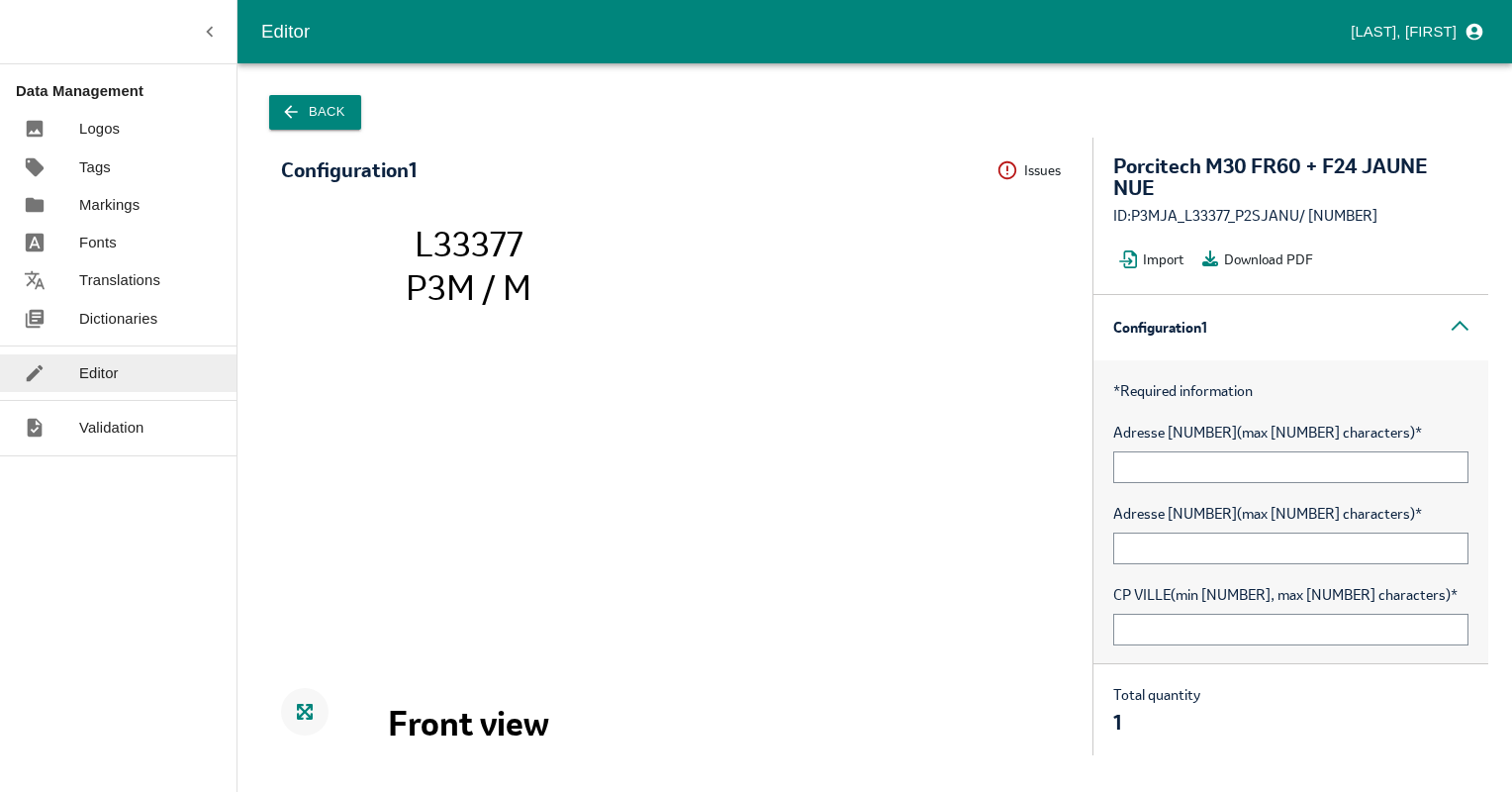 click on "ID:  P3MJA_L33377_P2SJANU  / [NUMBER]" at bounding box center [1290, 216] 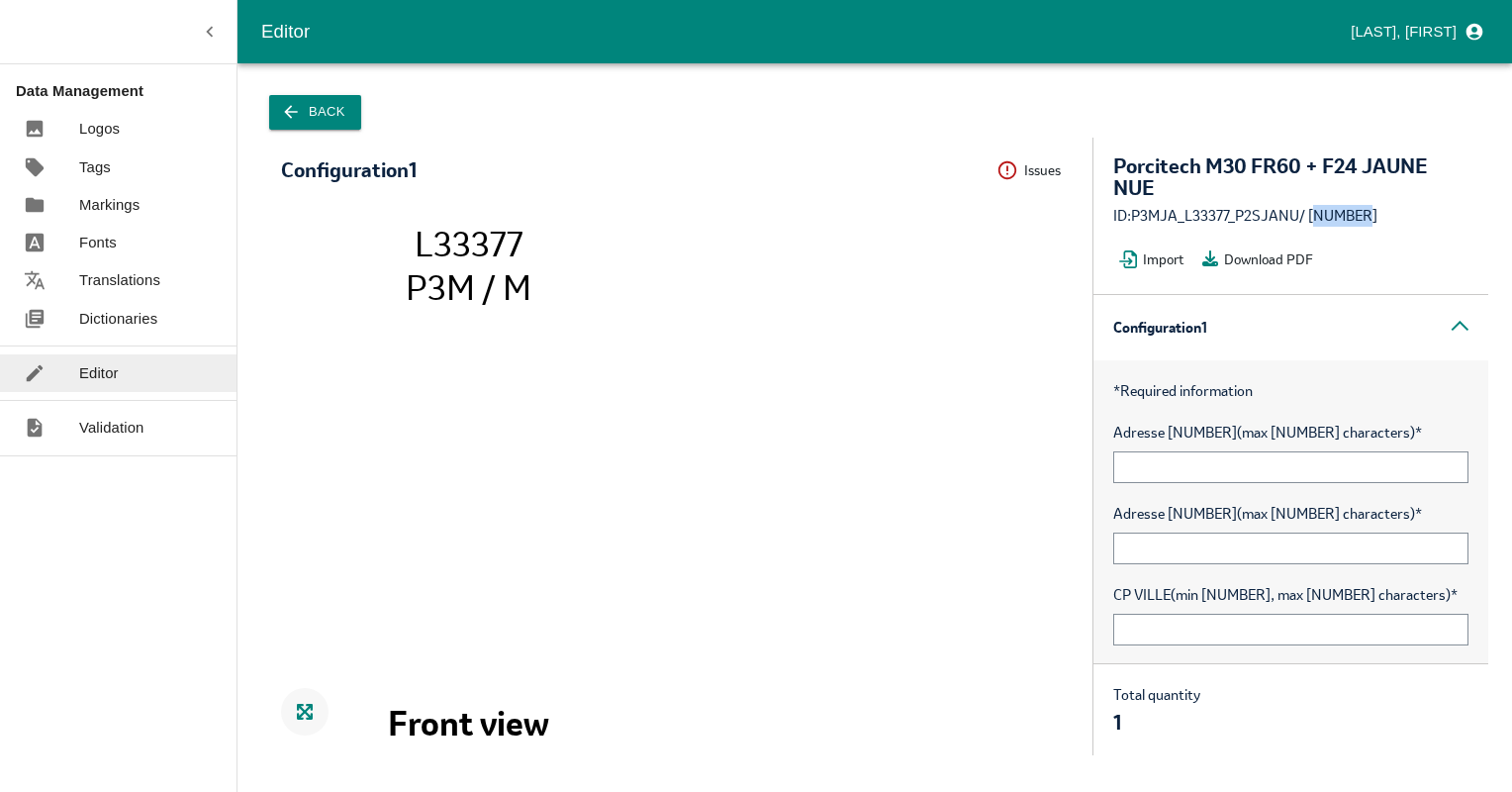 click on "ID:  P3MJA_L33377_P2SJANU  / [NUMBER]" at bounding box center (1290, 216) 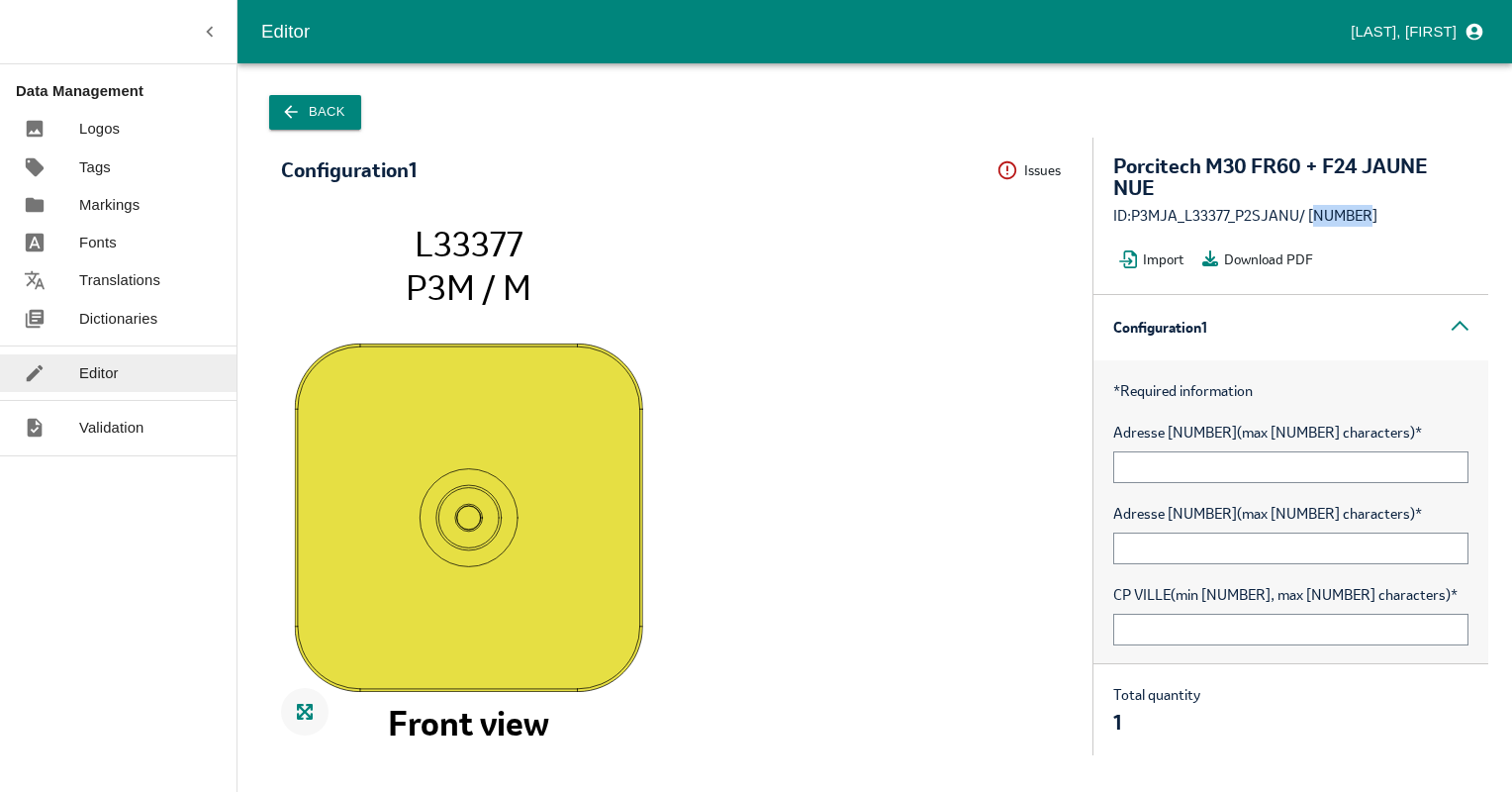 copy on "[NUMBER]" 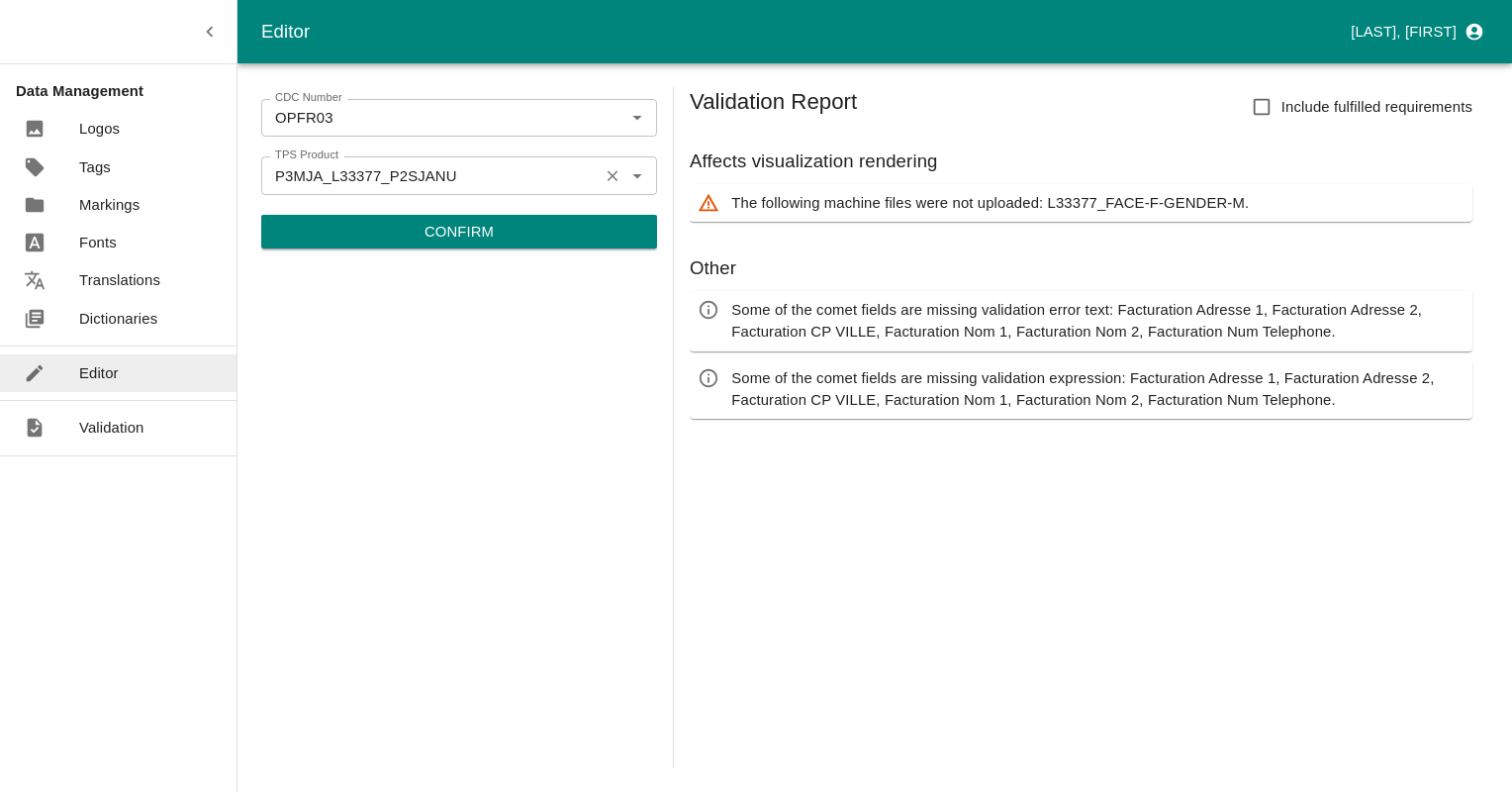 drag, startPoint x: 609, startPoint y: 174, endPoint x: 580, endPoint y: 174, distance: 29 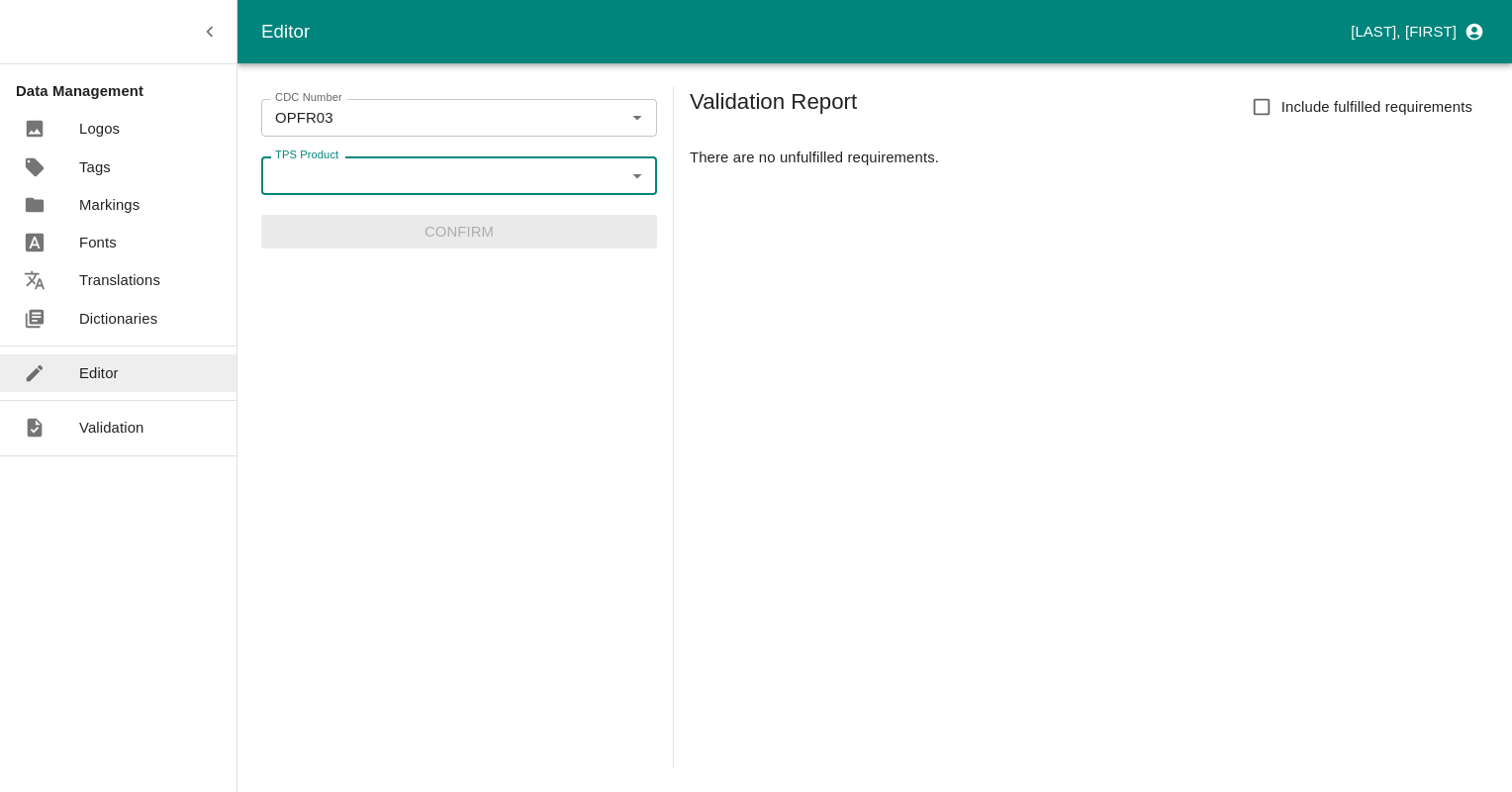 paste on "P3MJA_L33384_P2SJANU" 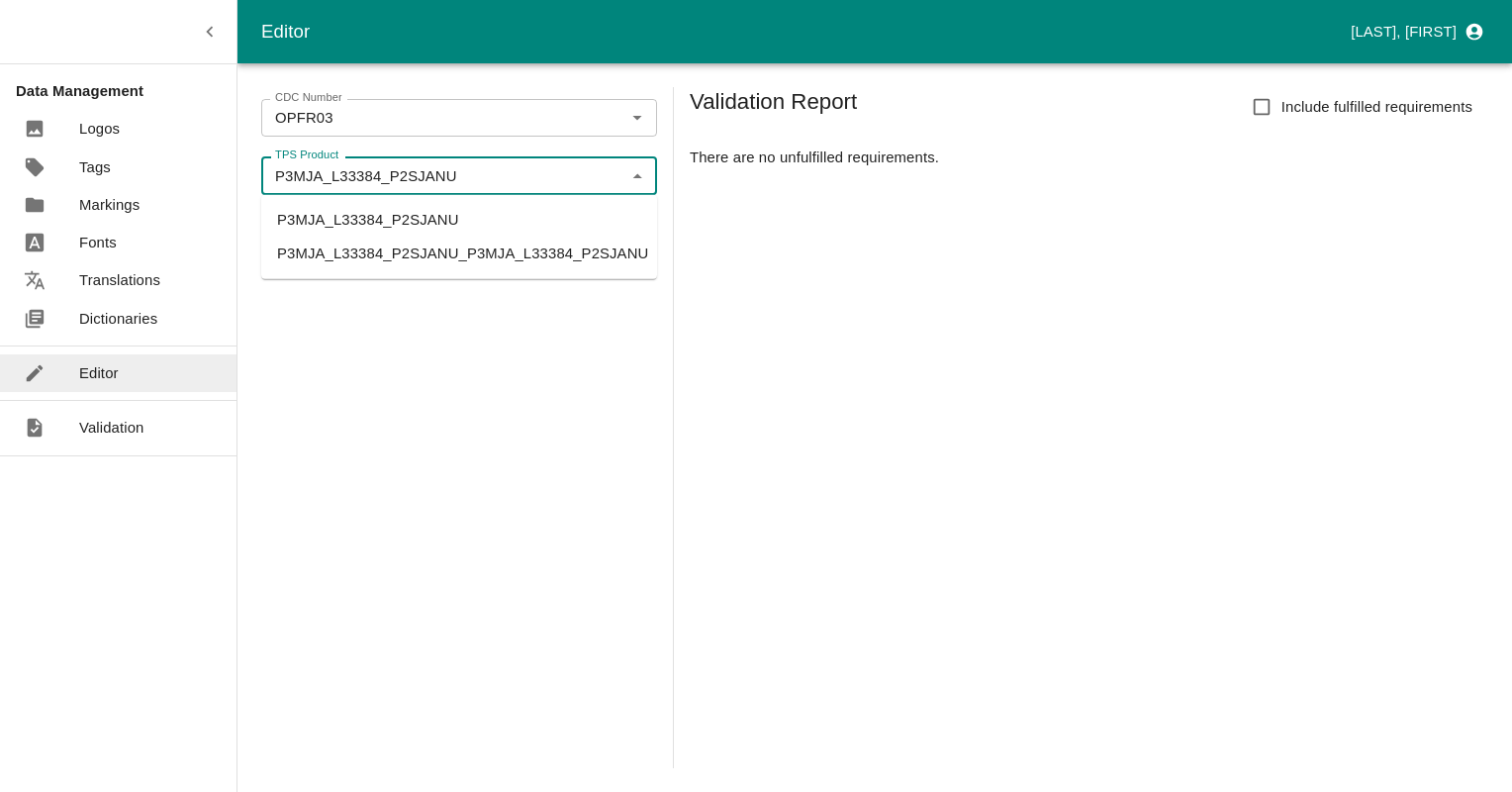 click on "P3MJA_L33384_P2SJANU" at bounding box center [459, 220] 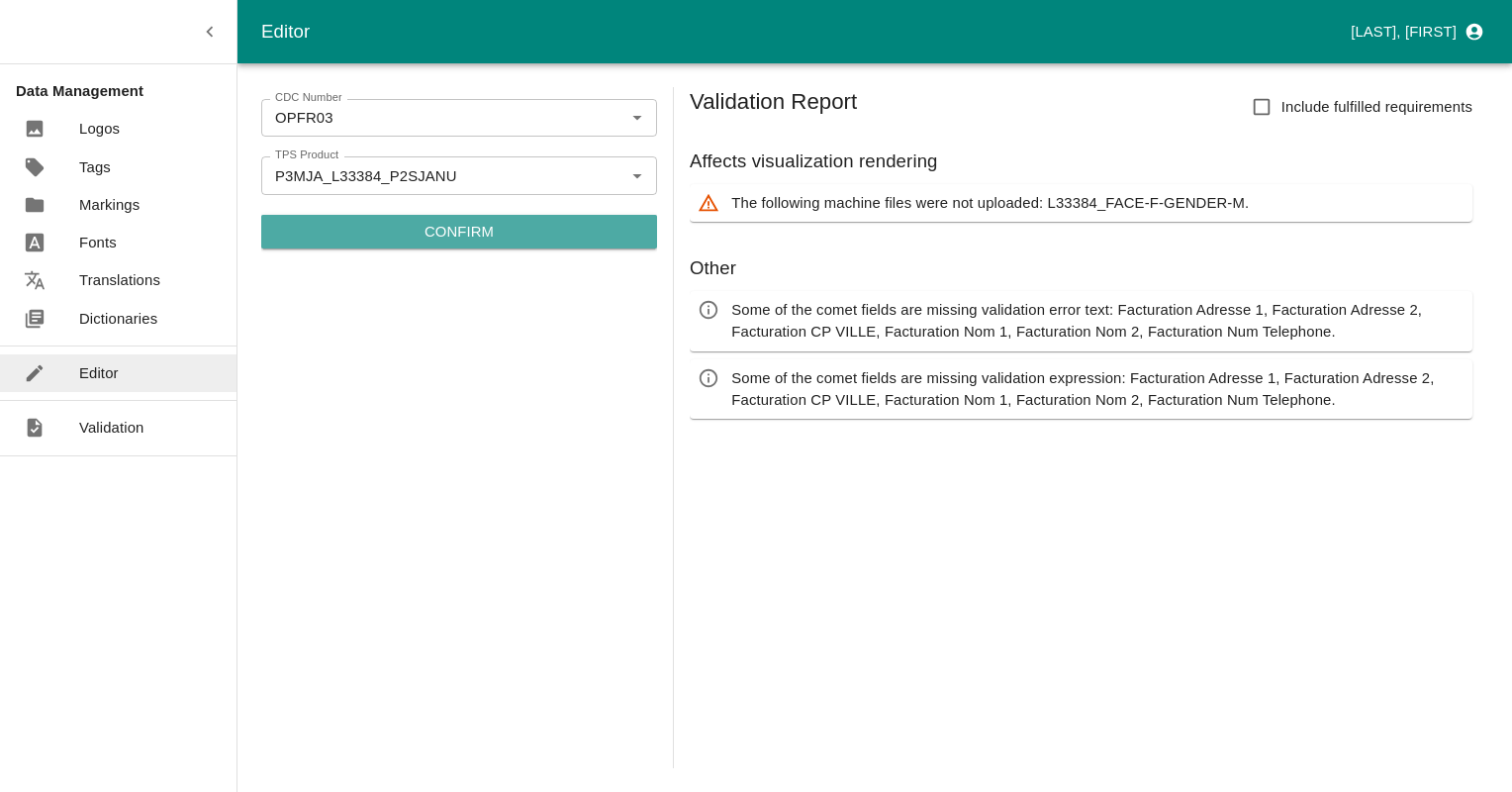 click on "Confirm" at bounding box center [459, 232] 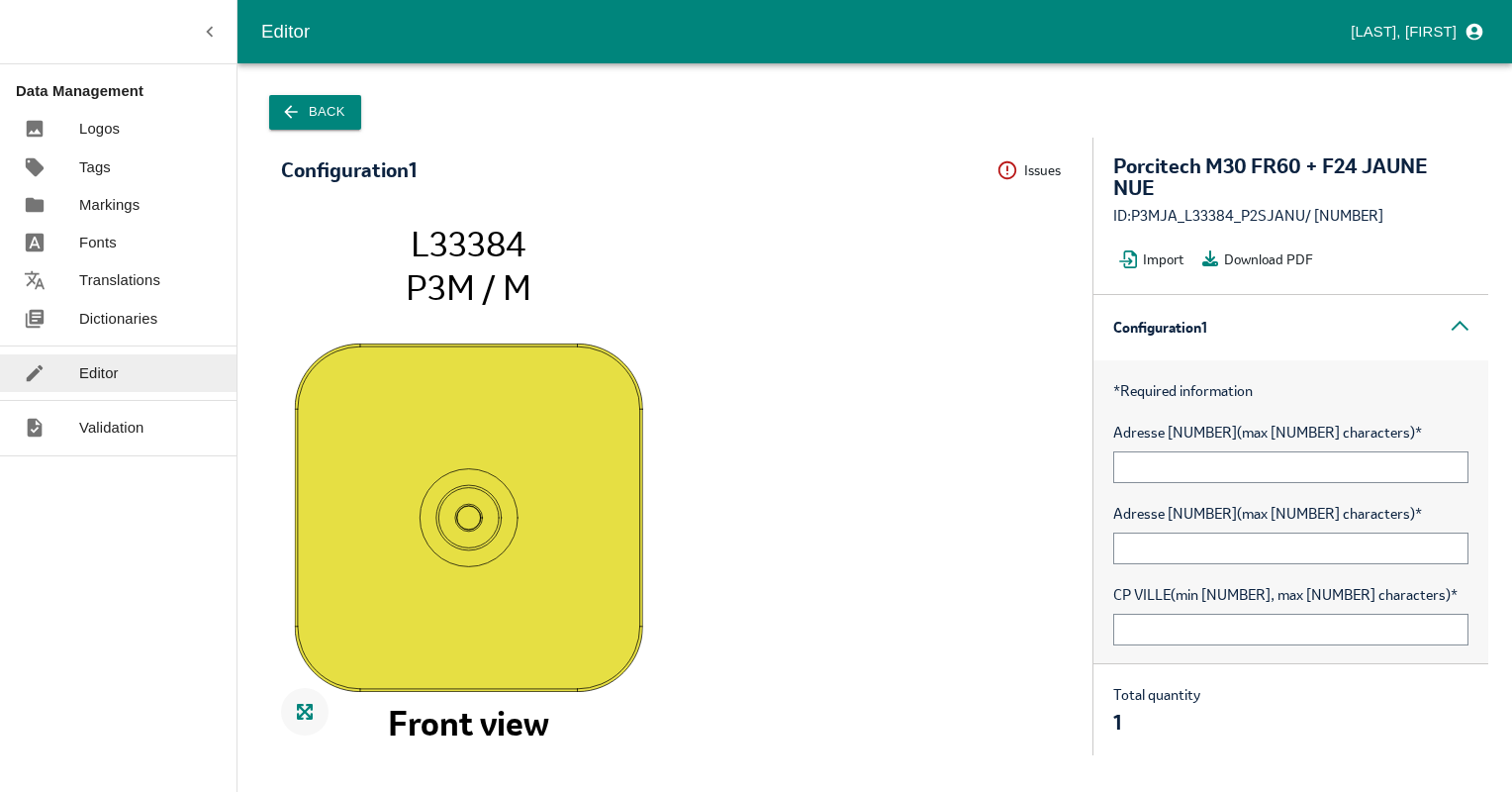 click 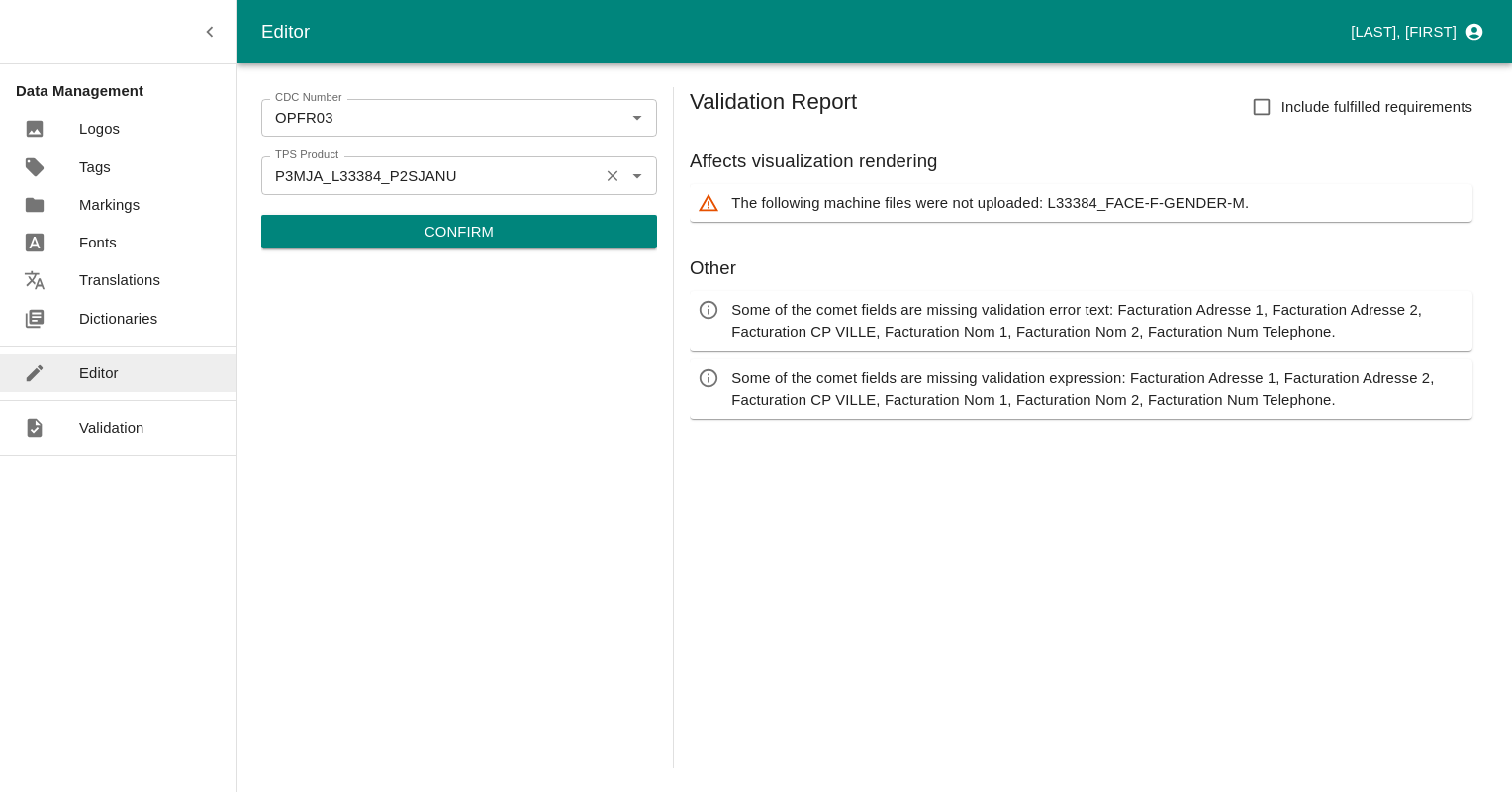 click 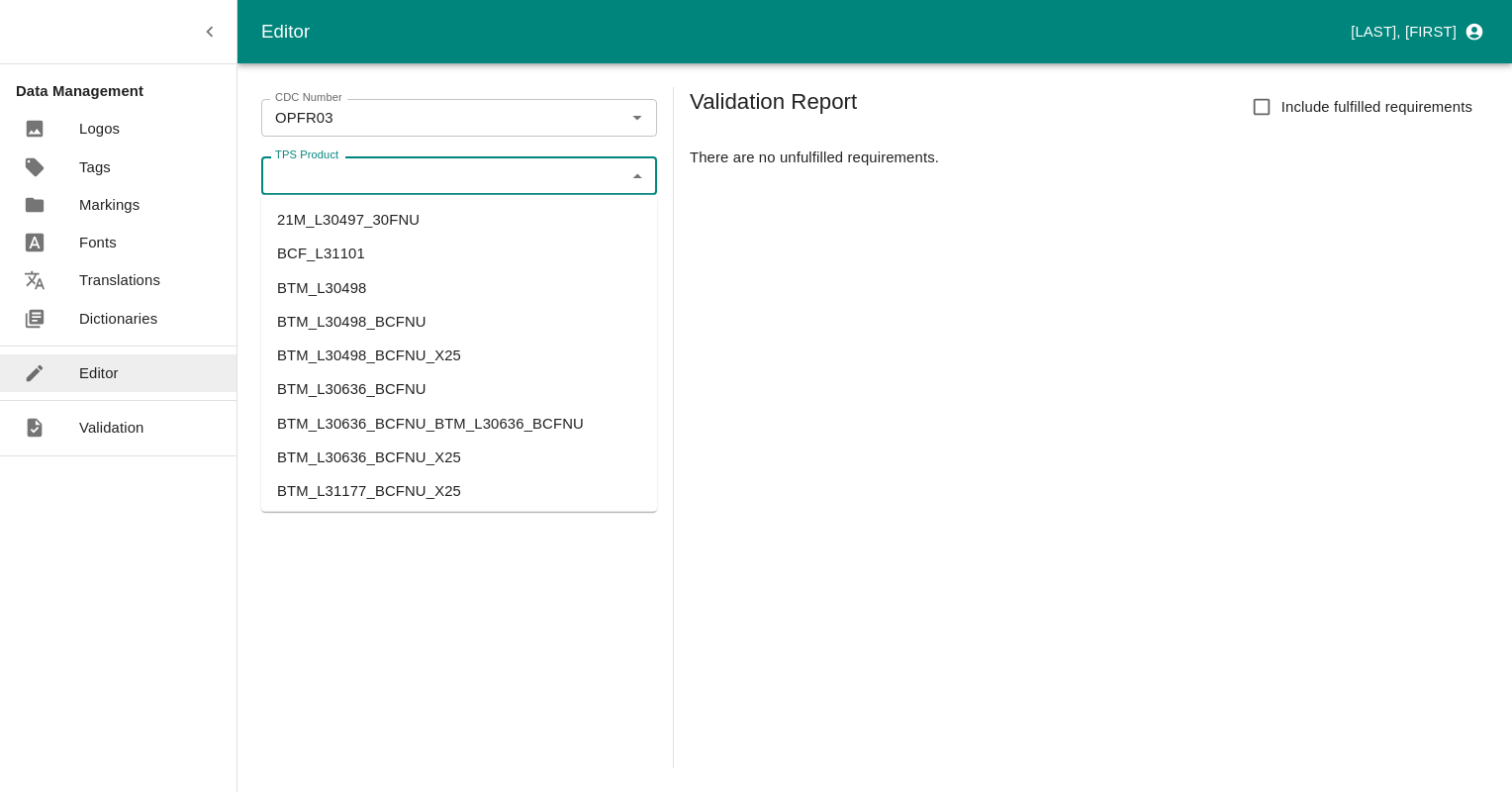 click on "TPS Product" at bounding box center (442, 175) 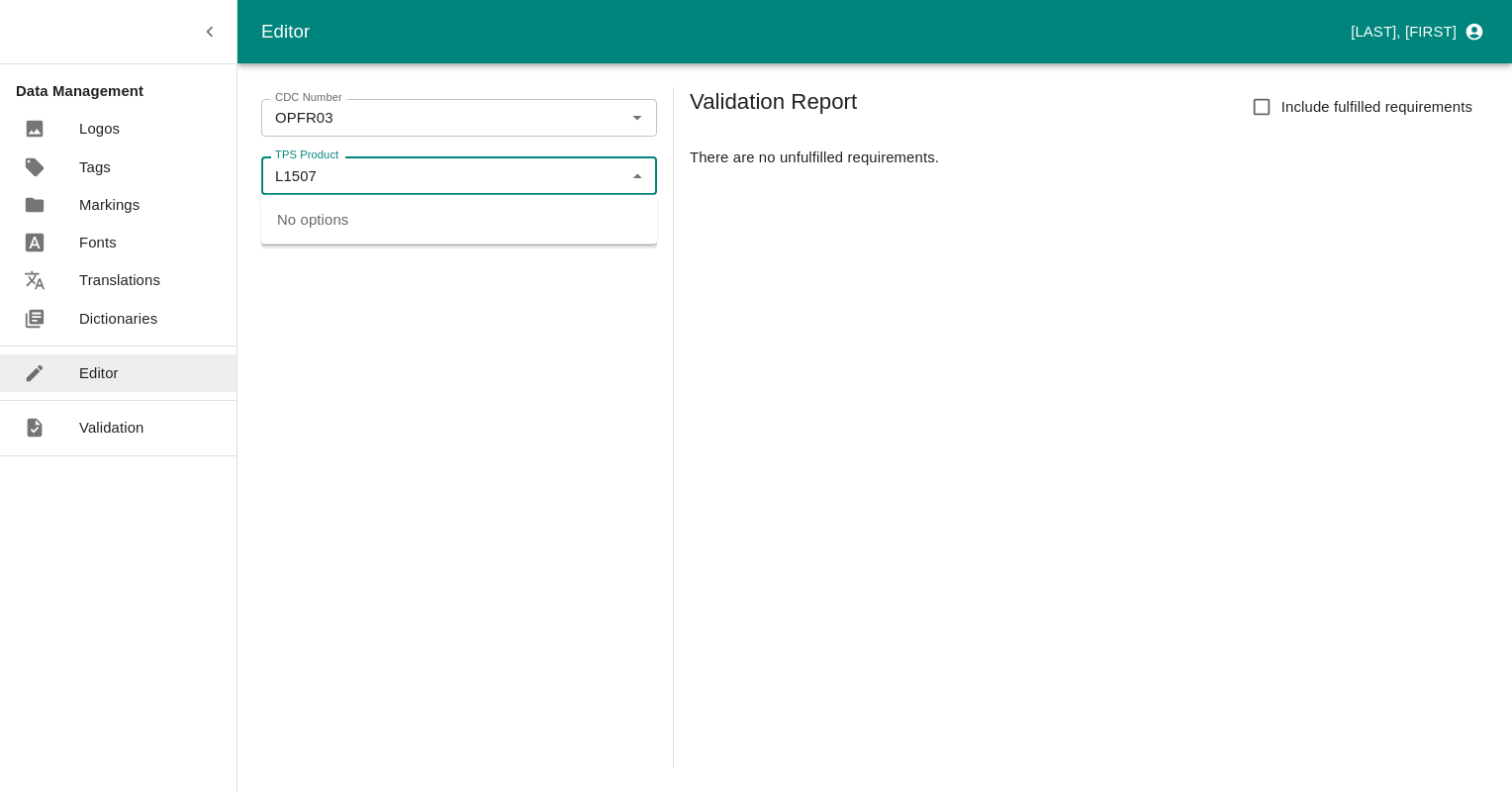 type on "L1507" 